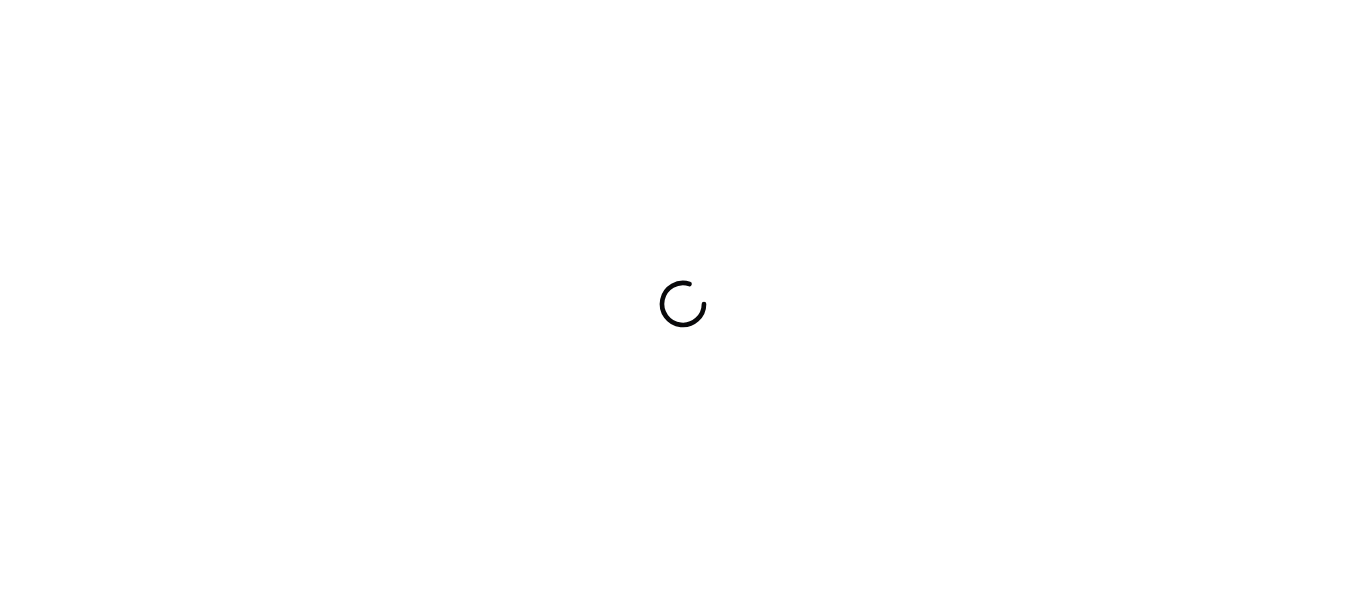scroll, scrollTop: 0, scrollLeft: 0, axis: both 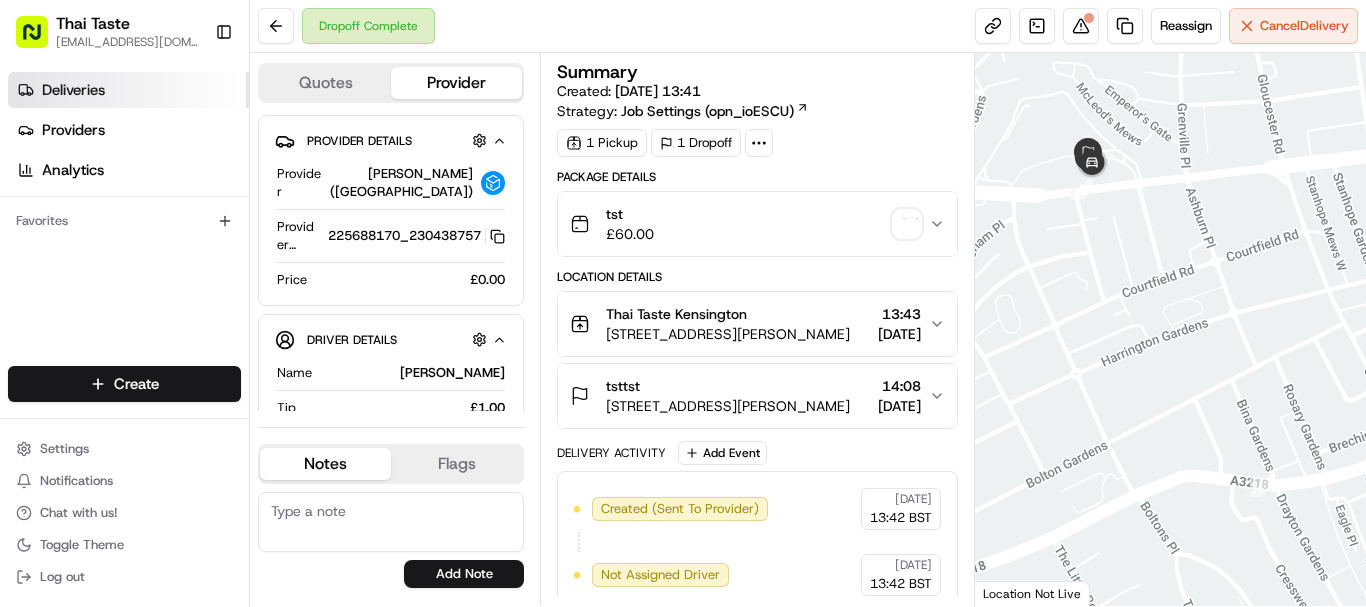 click on "Deliveries" at bounding box center (73, 90) 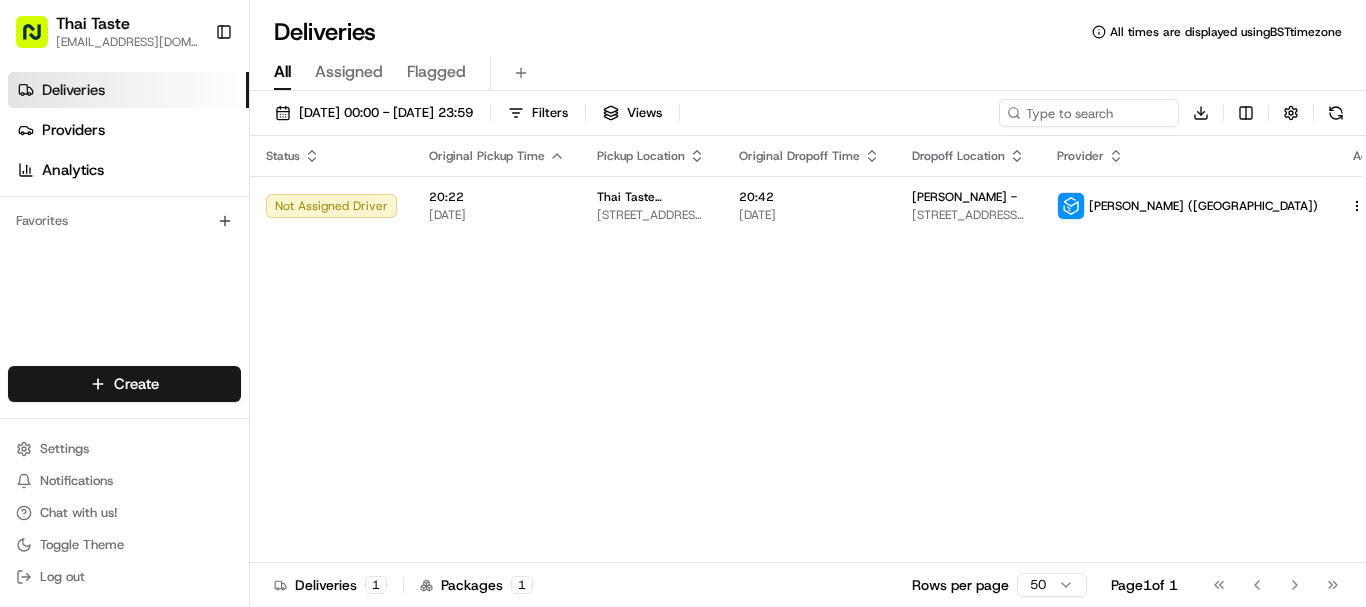 scroll, scrollTop: 0, scrollLeft: 0, axis: both 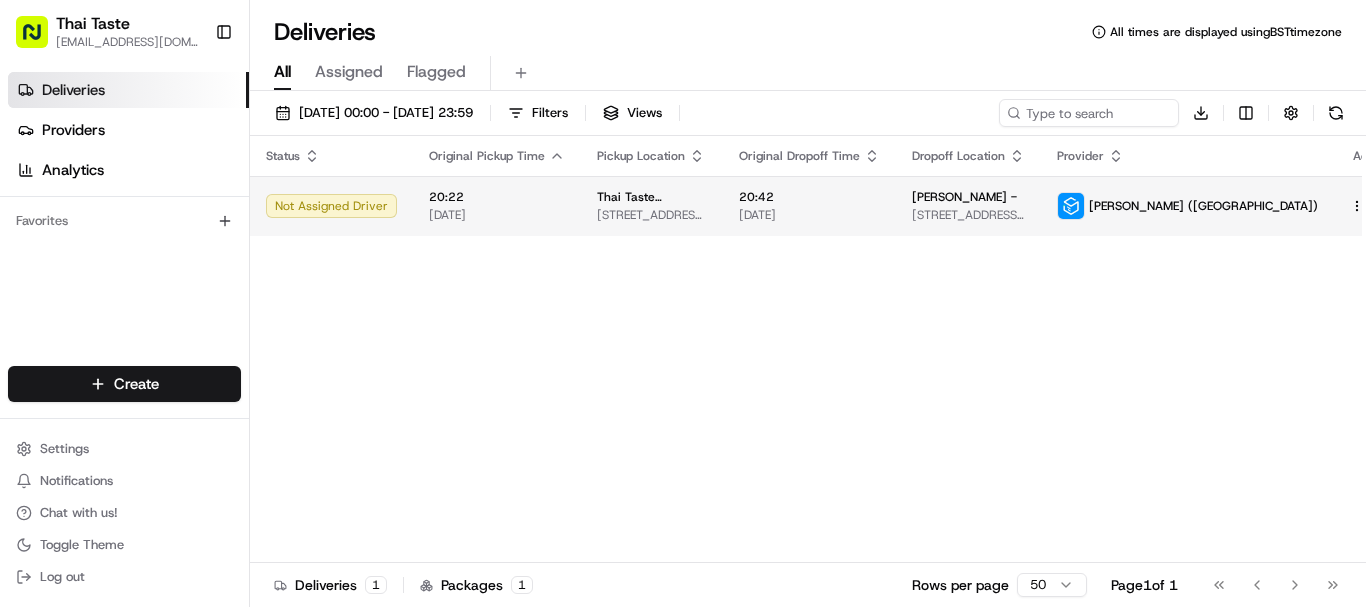 click on "Thai Taste kc@thaitasterestaurant.co.uk Toggle Sidebar Deliveries Providers Analytics Favorites Main Menu Members & Organization Organization Users Roles Preferences Customization Tracking Orchestration Automations Dispatch Strategy Locations Pickup Locations Dropoff Locations Billing Billing Refund Requests Integrations Notification Triggers Webhooks API Keys Request Logs Create Settings Notifications Chat with us! Toggle Theme Log out Deliveries All times are displayed using  BST  timezone All Assigned Flagged 13/07/2025 00:00 - 13/07/2025 23:59 Filters Views Download Status Original Pickup Time Pickup Location Original Dropoff Time Dropoff Location Provider Action Not Assigned Driver 20:22 13/07/2025 Thai Taste Kensington | Thai Taste Kensington 130 Cromwell Rd, London SW7 4ET, UK 20:42 13/07/2025 Patrick Grossmannkavanagh - 4 S Eaton Pl, London SW1W 9JA, UK Stuart (UK) Deliveries 1 Packages 1 Rows per page 50 Page  1  of   1 Go to first page Go to previous page Go to next page" at bounding box center [683, 303] 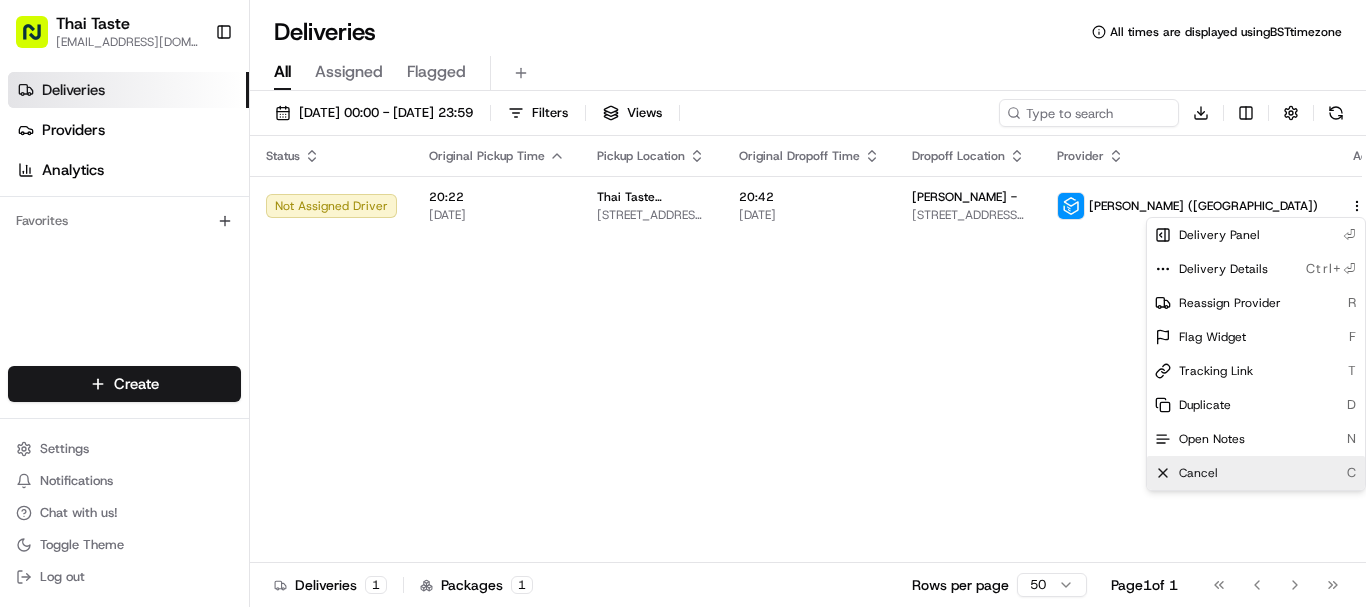 click on "Cancel" at bounding box center [1198, 473] 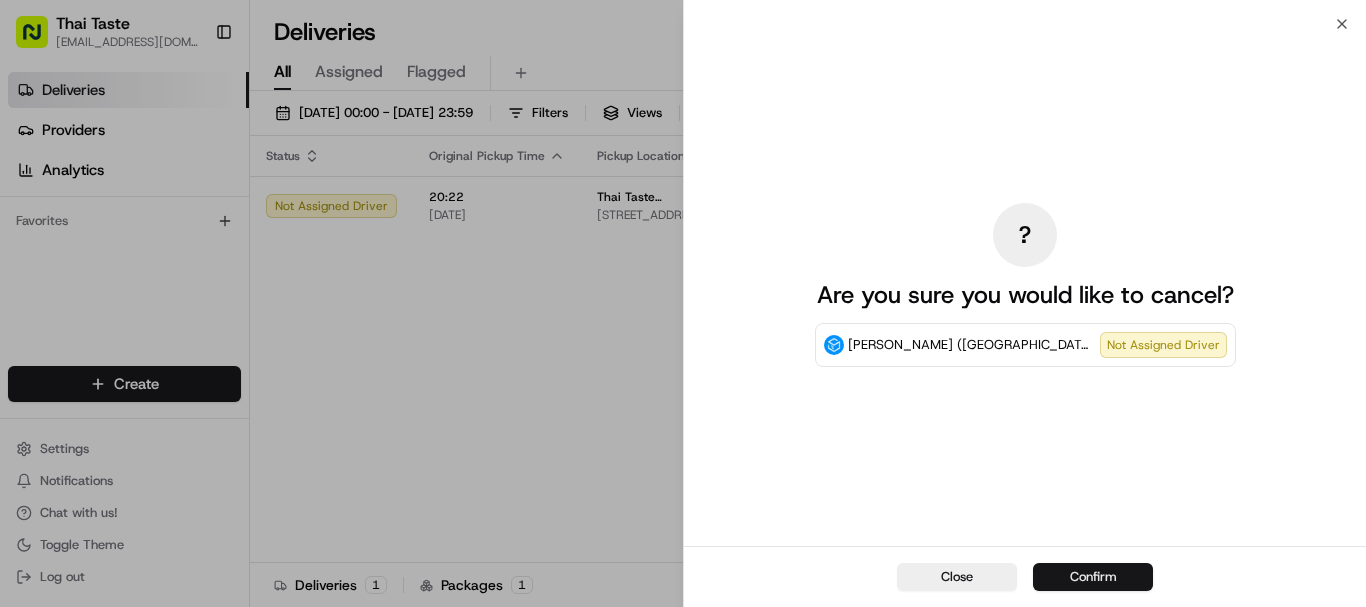 click on "Confirm" at bounding box center (1093, 577) 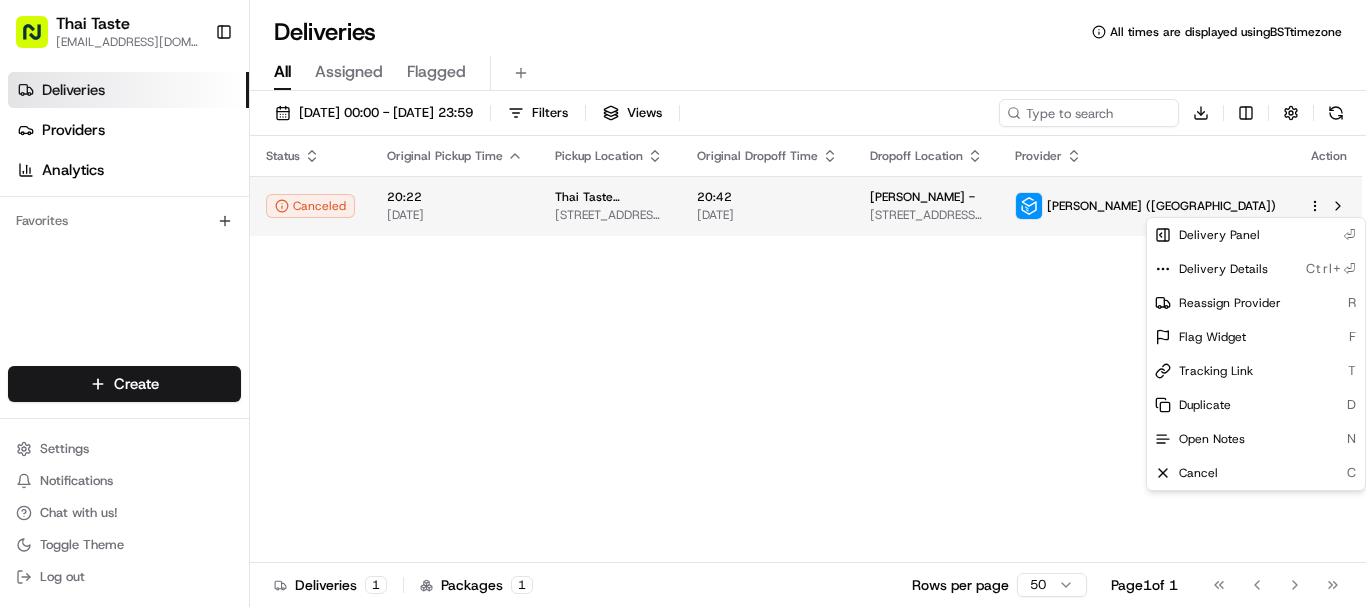click on "Thai Taste kc@thaitasterestaurant.co.uk Toggle Sidebar Deliveries Providers Analytics Favorites Main Menu Members & Organization Organization Users Roles Preferences Customization Tracking Orchestration Automations Dispatch Strategy Locations Pickup Locations Dropoff Locations Billing Billing Refund Requests Integrations Notification Triggers Webhooks API Keys Request Logs Create Settings Notifications Chat with us! Toggle Theme Log out Deliveries All times are displayed using  BST  timezone All Assigned Flagged 13/07/2025 00:00 - 13/07/2025 23:59 Filters Views Download Status Original Pickup Time Pickup Location Original Dropoff Time Dropoff Location Provider Action Canceled 20:22 13/07/2025 Thai Taste Kensington | Thai Taste Kensington 130 Cromwell Rd, London SW7 4ET, UK 20:42 13/07/2025 Patrick Grossmannkavanagh - 4 S Eaton Pl, London SW1W 9JA, UK Stuart (UK) Deliveries 1 Packages 1 Rows per page 50 Page  1  of   1 Go to first page Go to previous page Go to next page Go to last page
R" at bounding box center (683, 303) 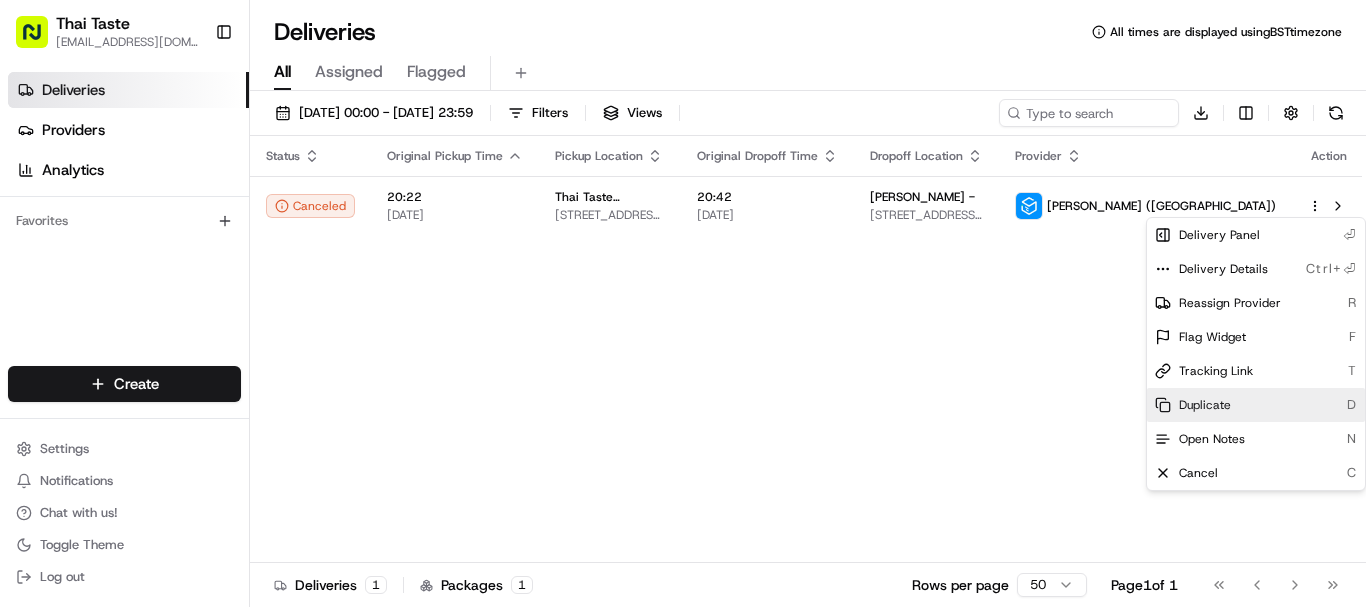 click on "Duplicate" at bounding box center [1205, 405] 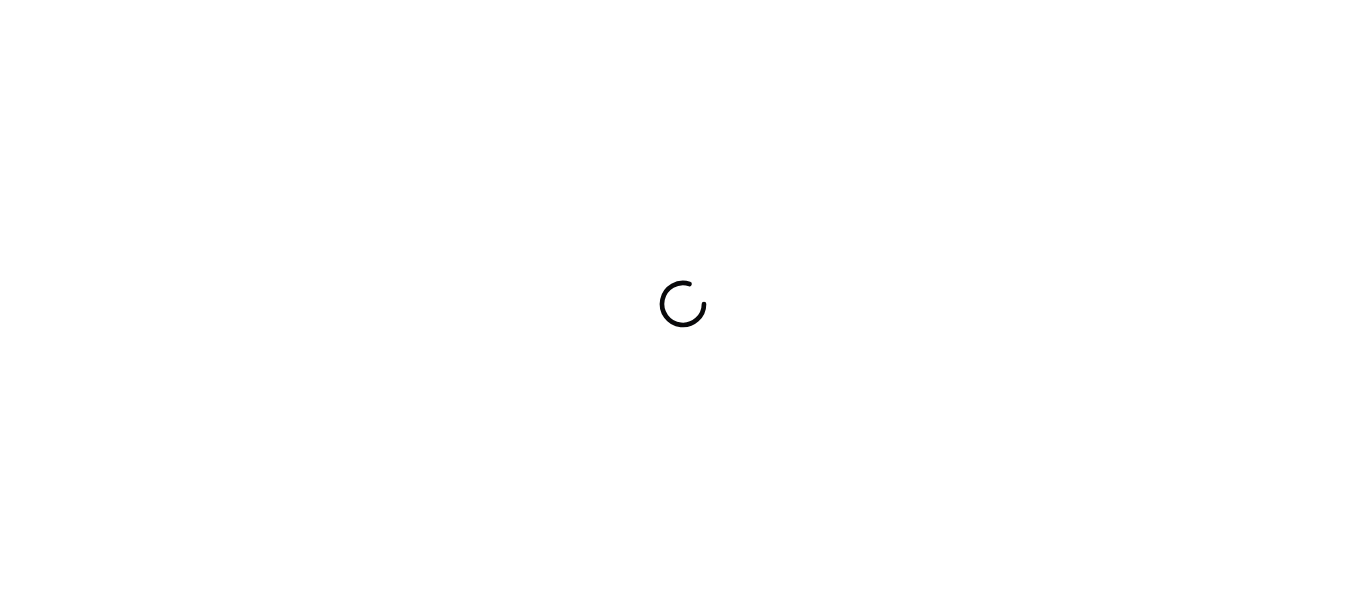 scroll, scrollTop: 0, scrollLeft: 0, axis: both 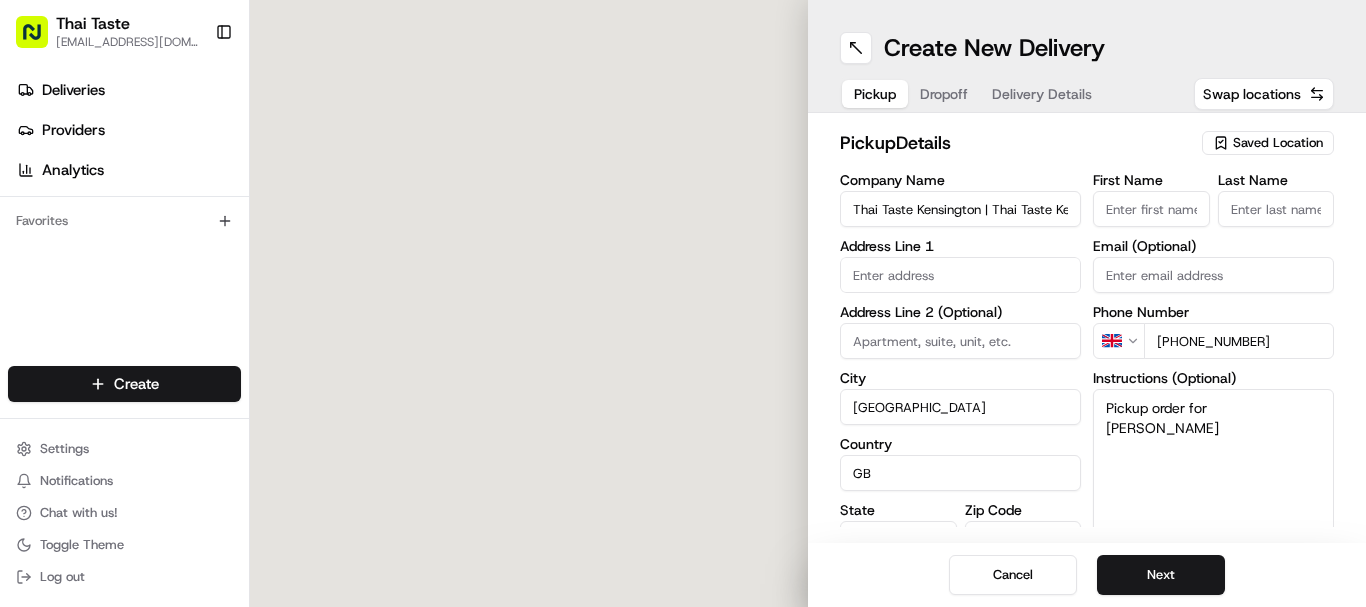 type on "[STREET_ADDRESS][PERSON_NAME]" 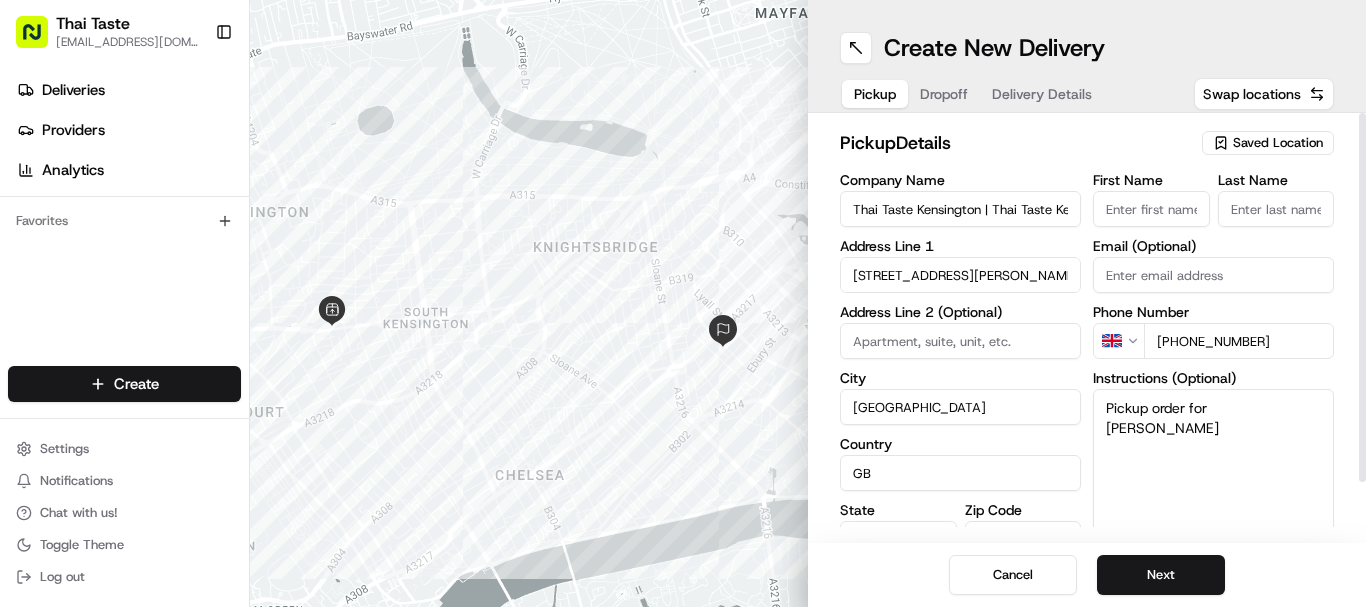 scroll, scrollTop: 0, scrollLeft: 0, axis: both 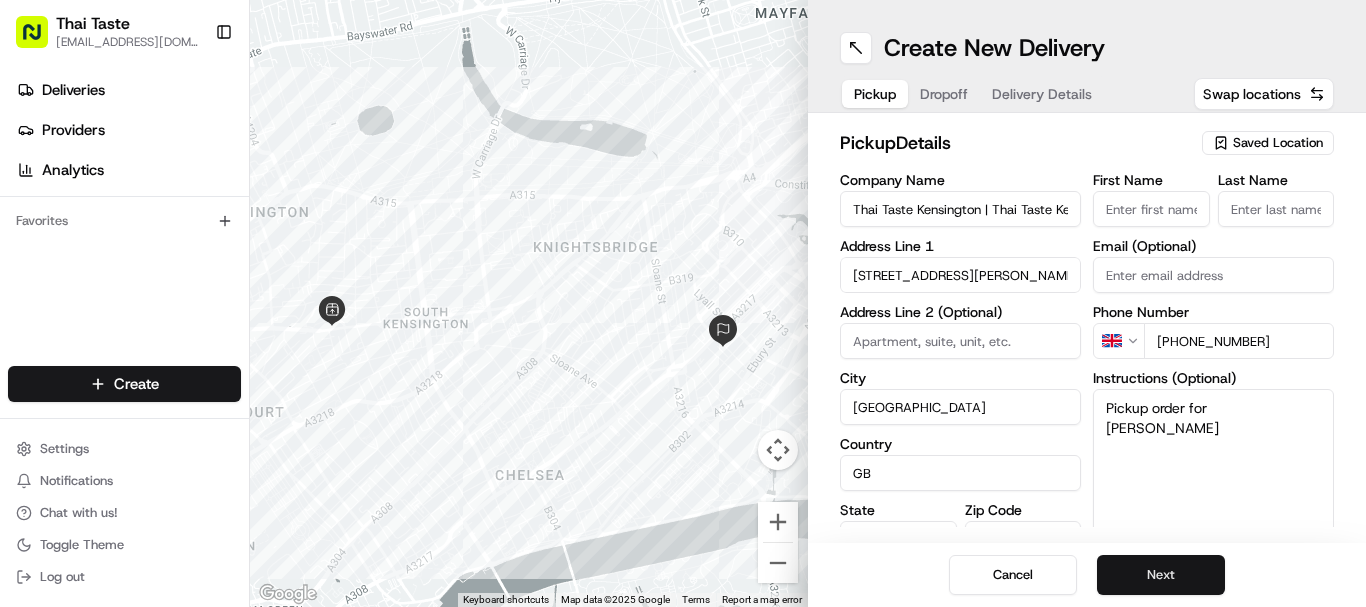 click on "Next" at bounding box center (1161, 575) 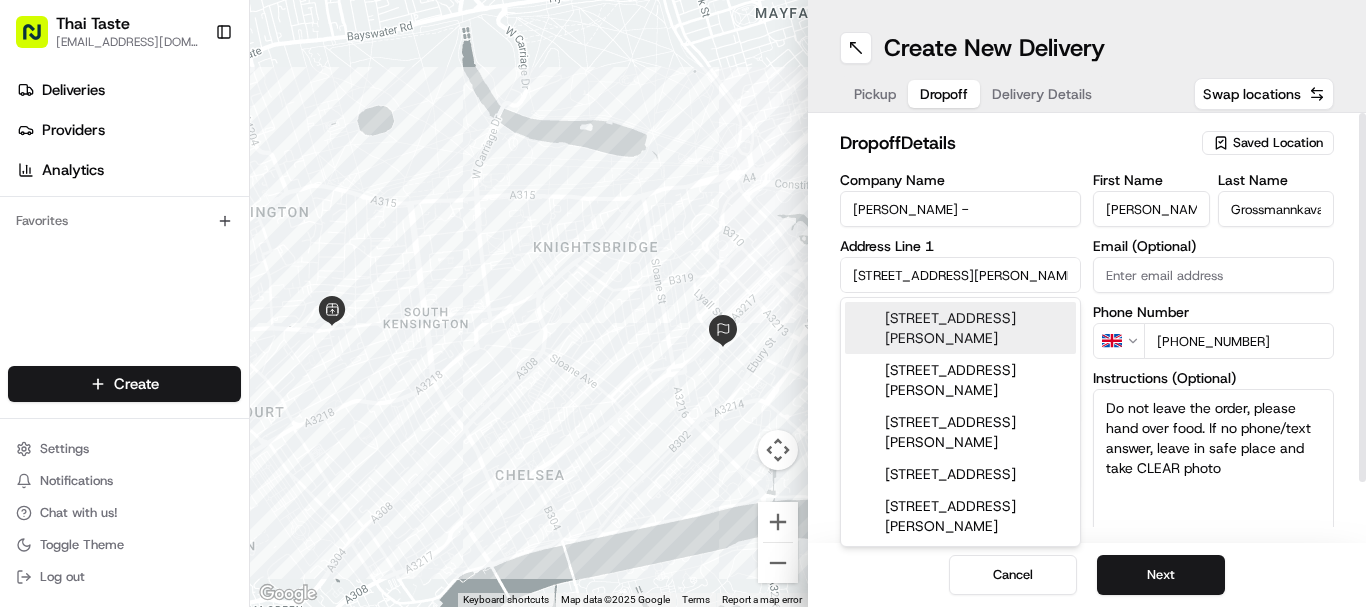 click on "[STREET_ADDRESS][PERSON_NAME]" at bounding box center [960, 275] 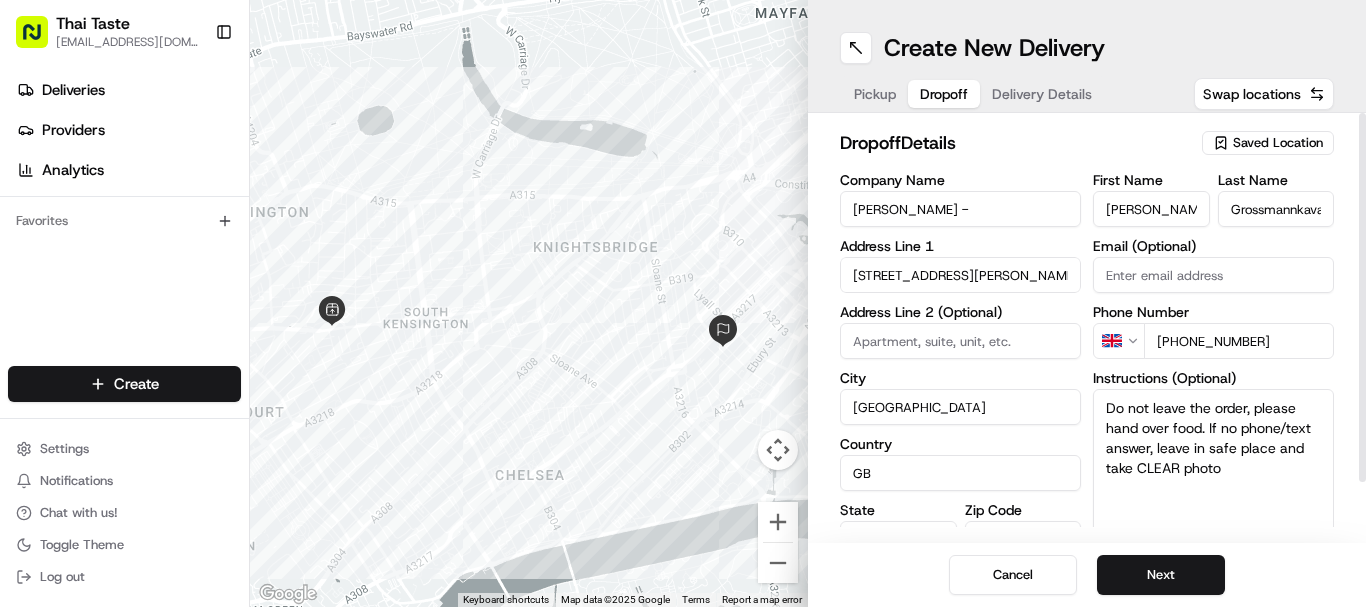 click on "[STREET_ADDRESS][PERSON_NAME]" at bounding box center (960, 275) 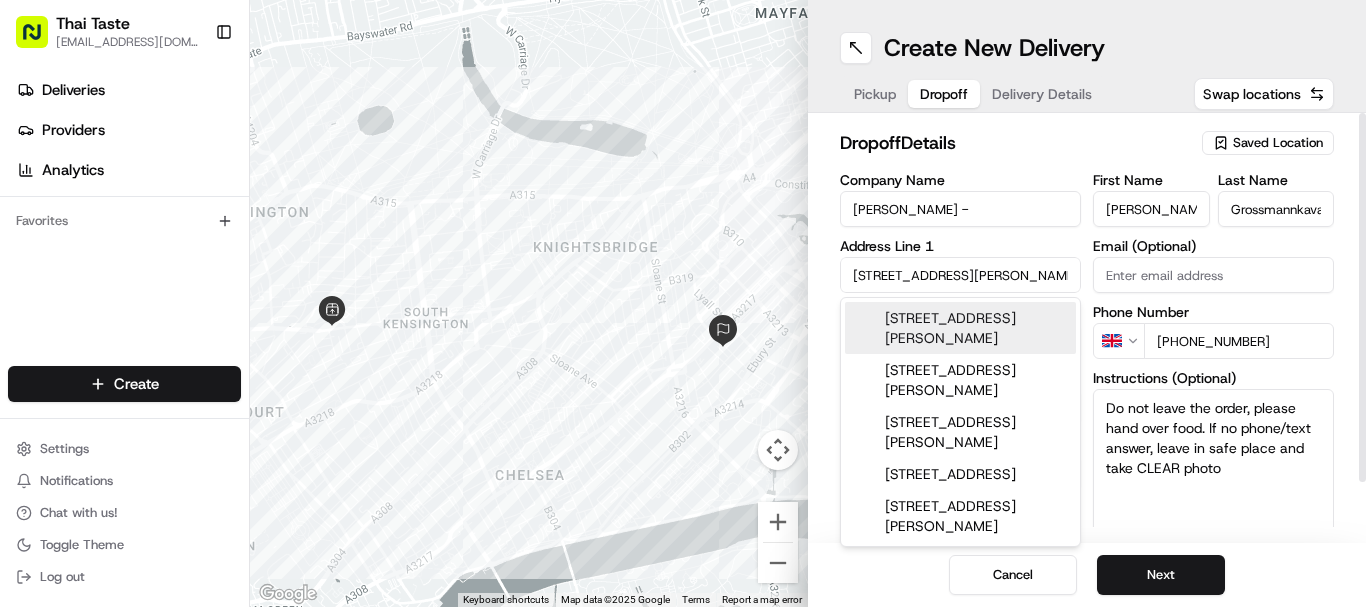 click on "[STREET_ADDRESS][PERSON_NAME]" at bounding box center [960, 275] 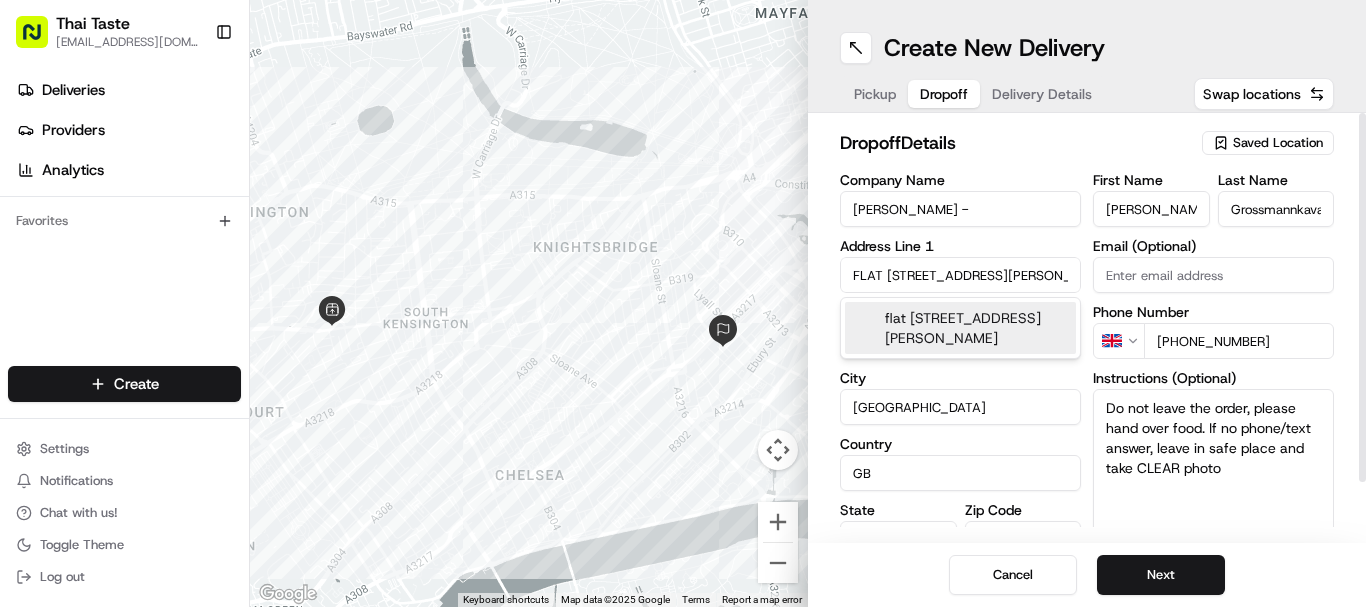 click on "flat [STREET_ADDRESS][PERSON_NAME]" at bounding box center (960, 328) 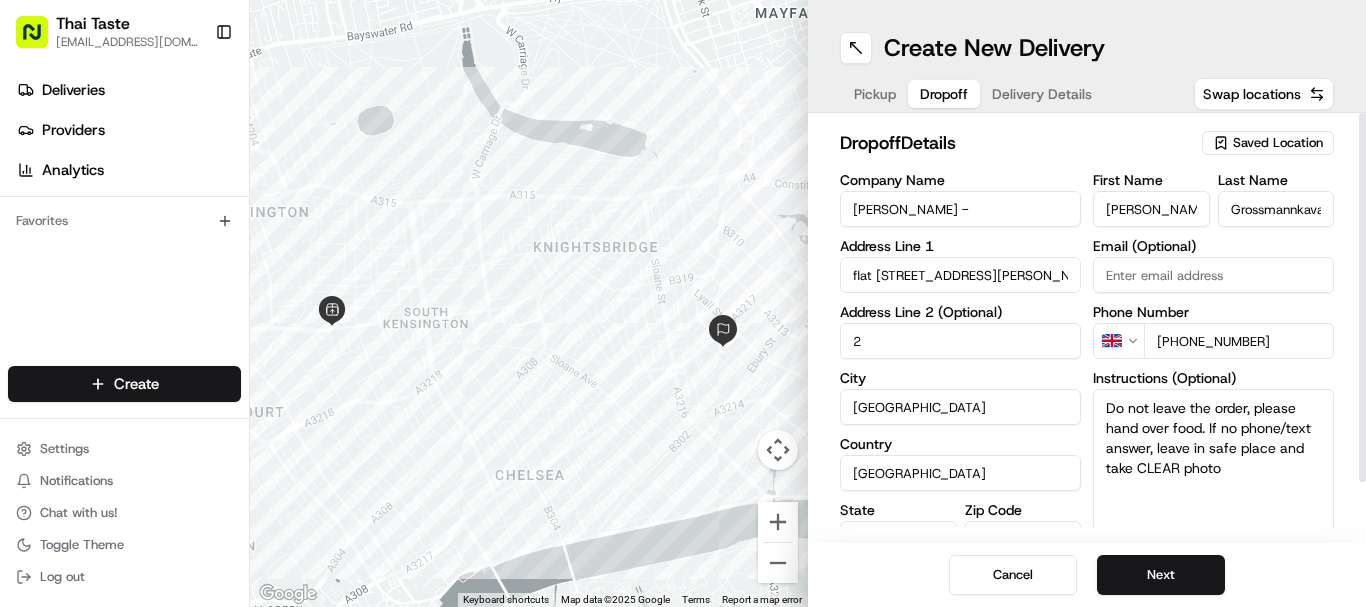 type on "[STREET_ADDRESS][PERSON_NAME]" 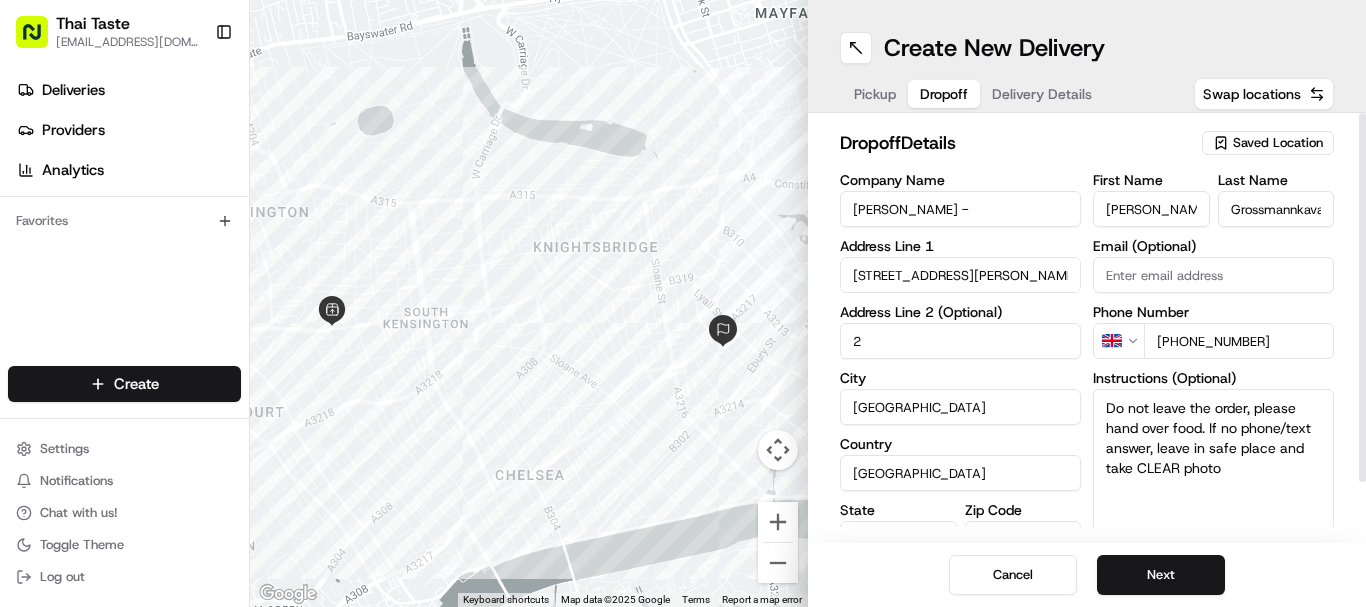 click on "Zip Code" at bounding box center [1023, 510] 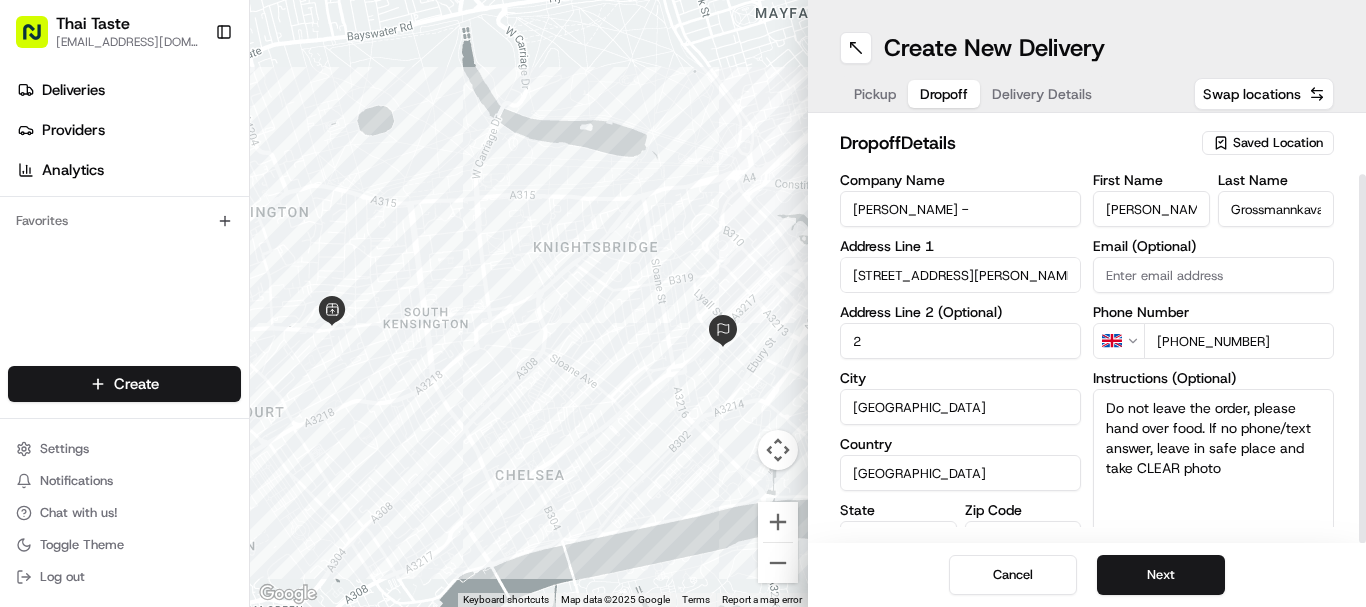 scroll, scrollTop: 66, scrollLeft: 0, axis: vertical 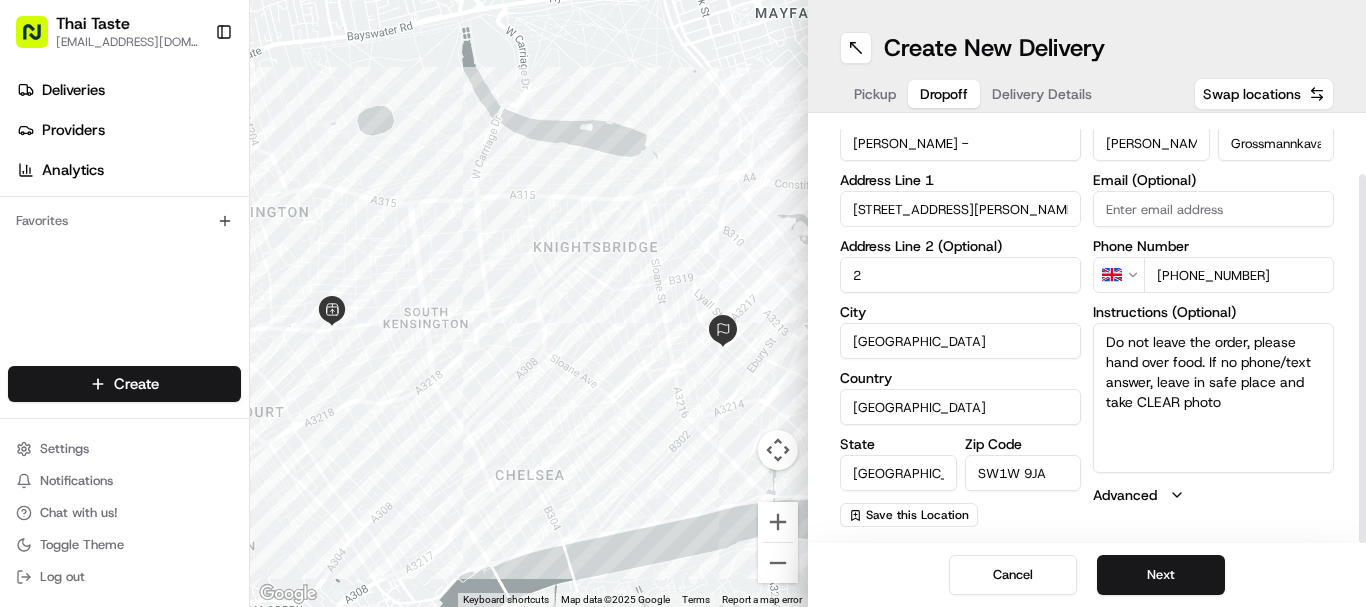 click on "[STREET_ADDRESS][PERSON_NAME]" at bounding box center (960, 209) 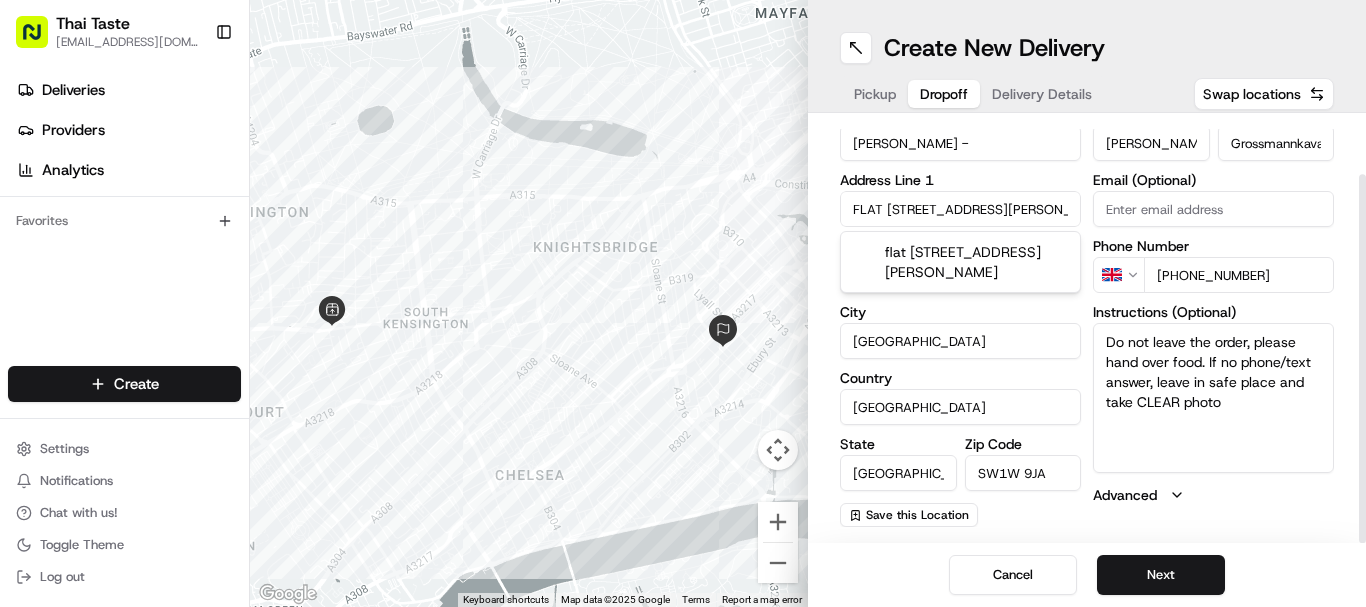 click on "FLAT [STREET_ADDRESS][PERSON_NAME]" at bounding box center [960, 209] 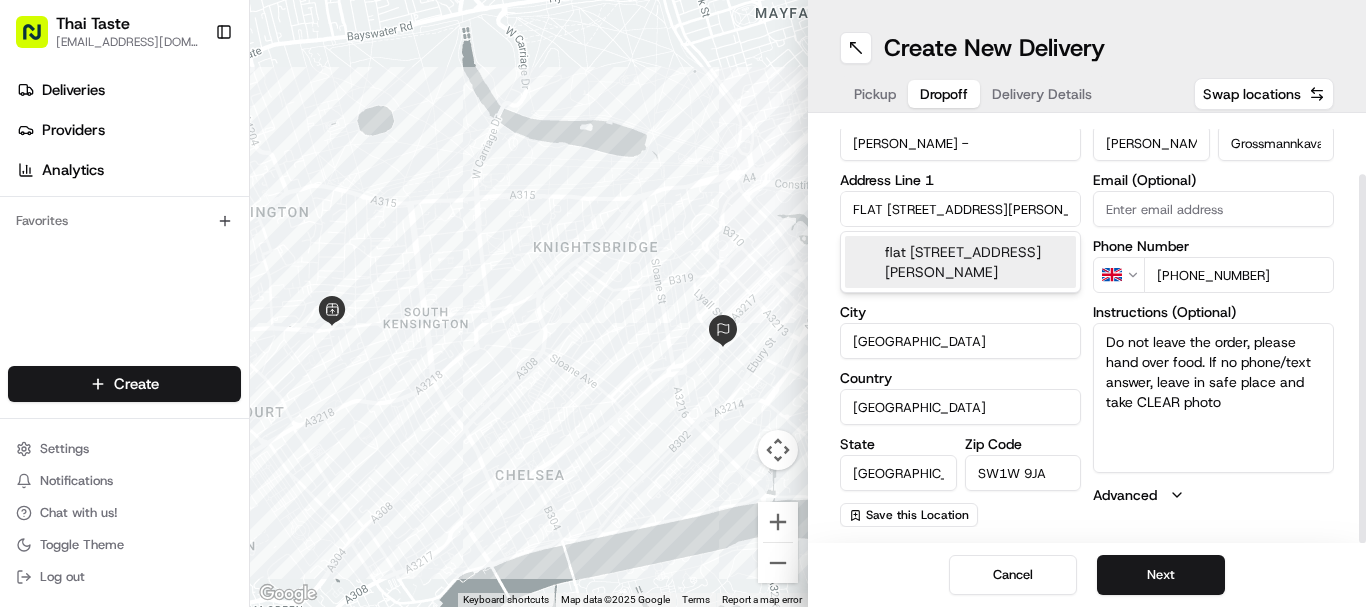 type on "FLAT [STREET_ADDRESS][PERSON_NAME]" 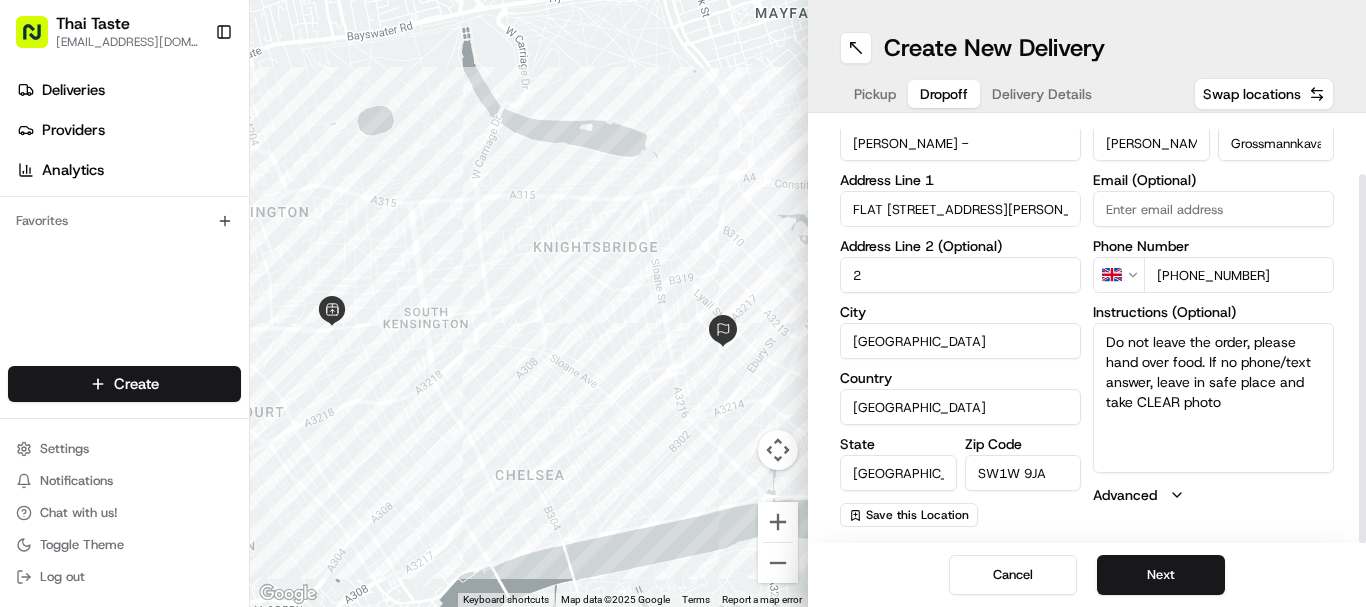 click on "2" at bounding box center (960, 275) 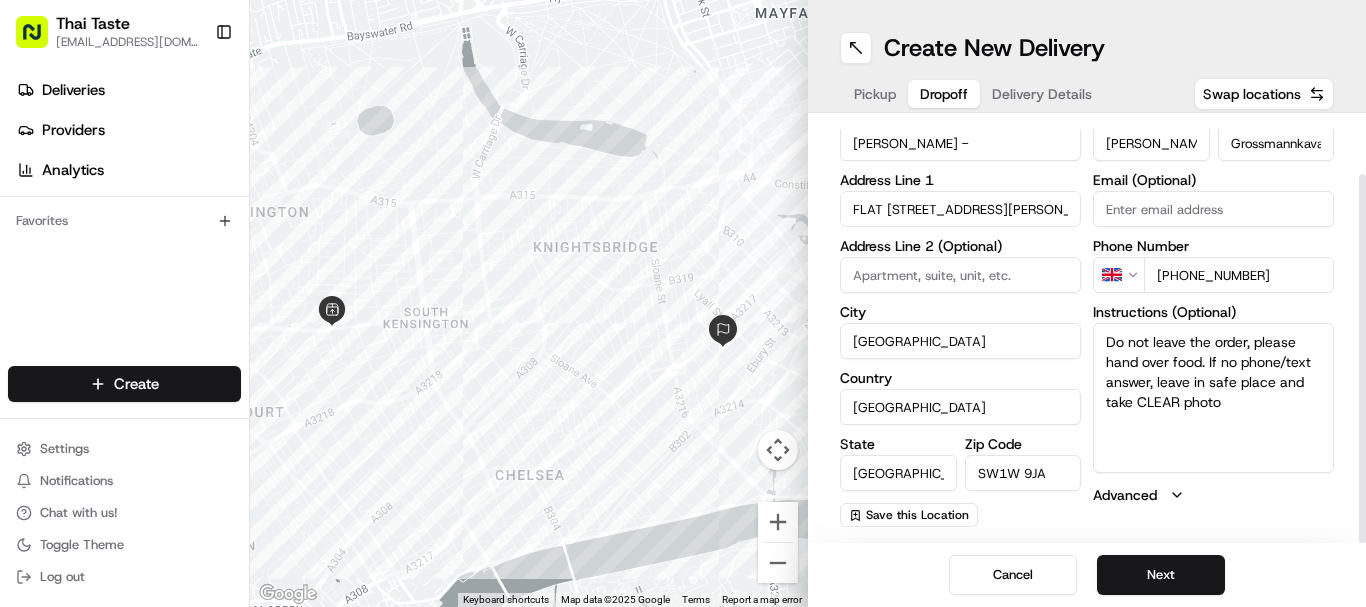 type 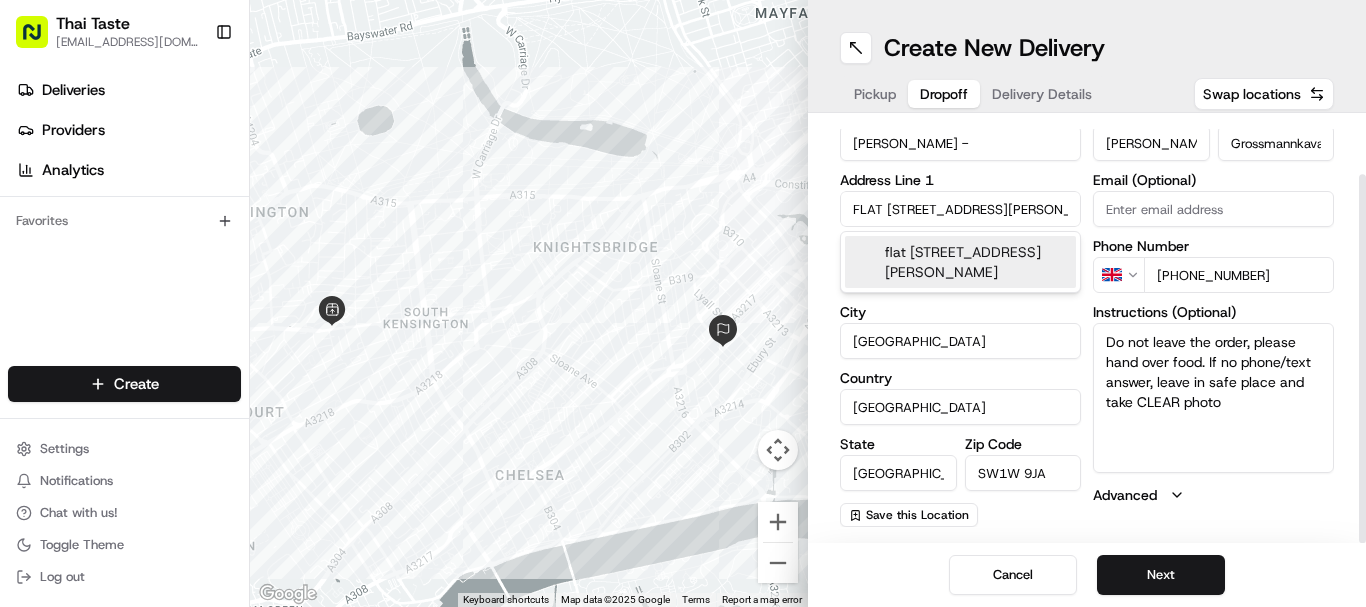 click on "FLAT [STREET_ADDRESS][PERSON_NAME]" at bounding box center [960, 209] 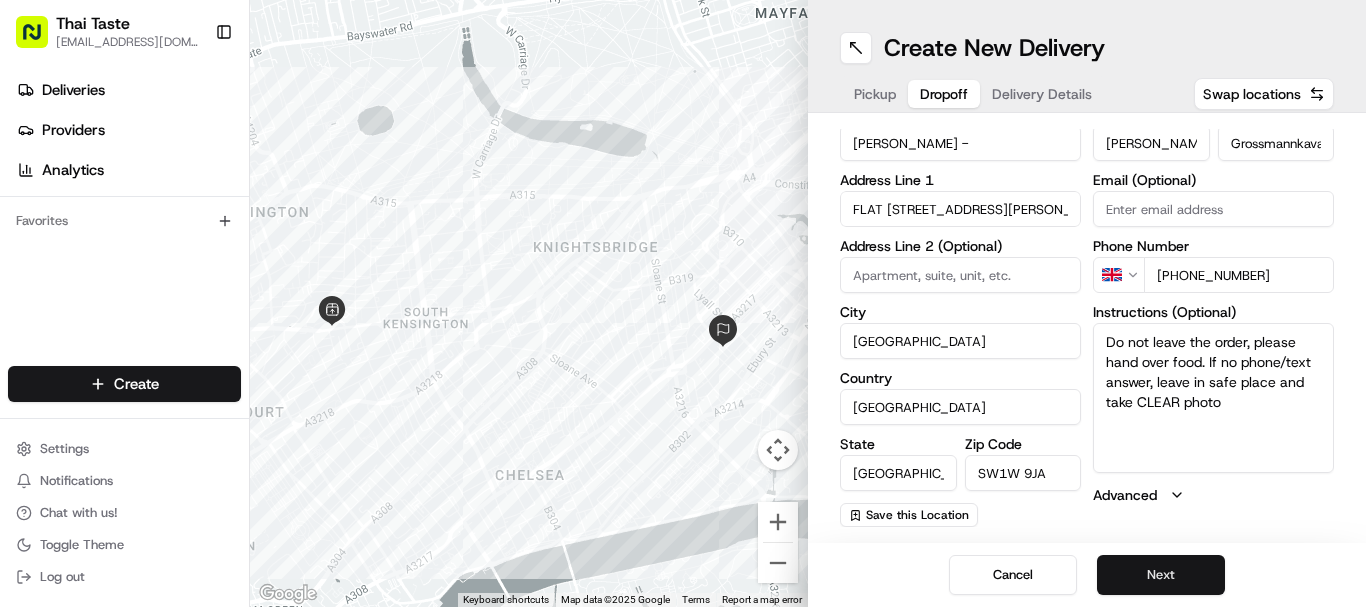 click on "Next" at bounding box center [1161, 575] 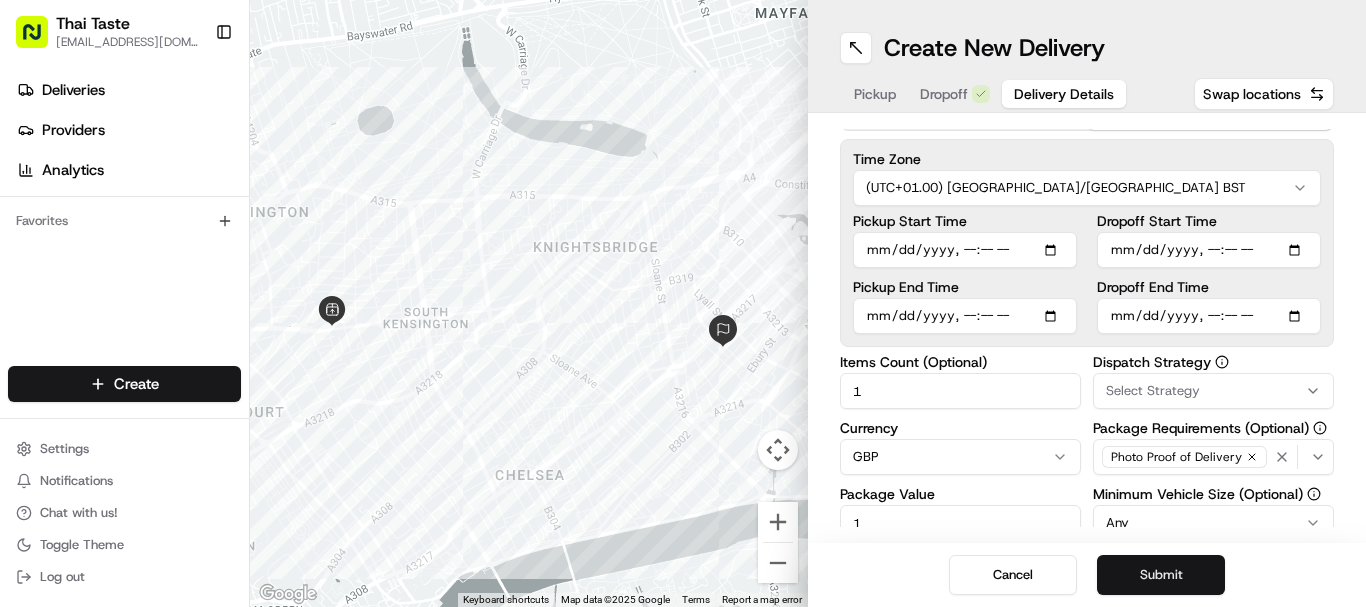 click on "Submit" at bounding box center [1161, 575] 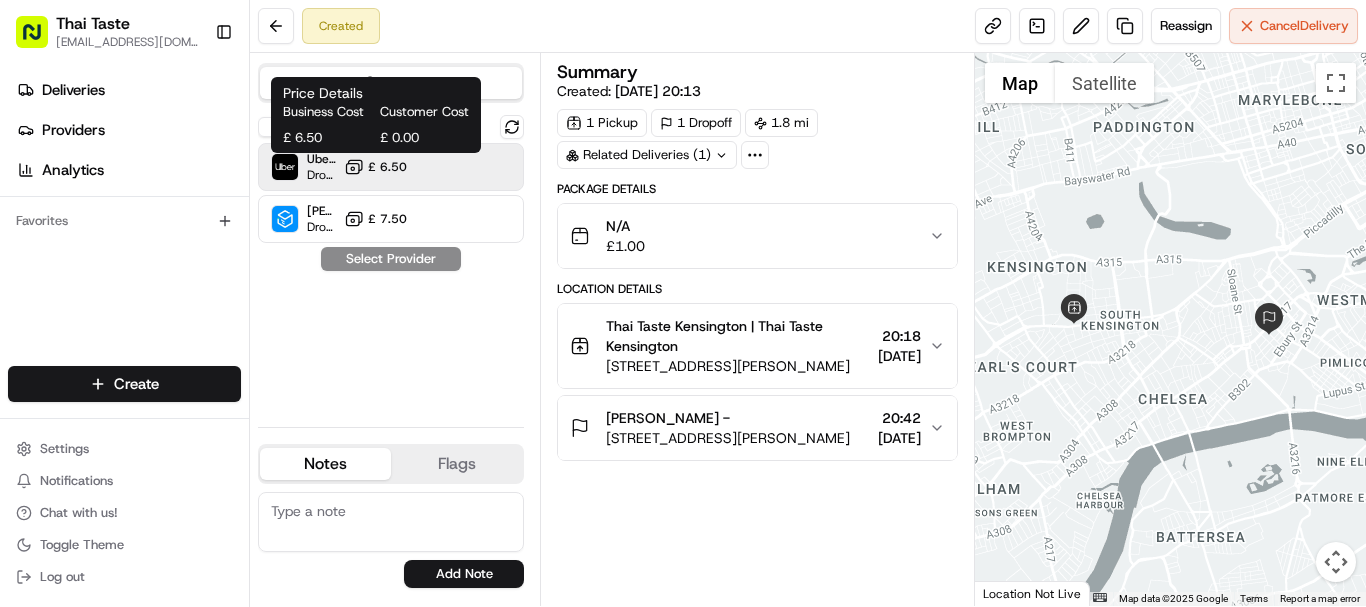 click on "£   6.50" at bounding box center (387, 167) 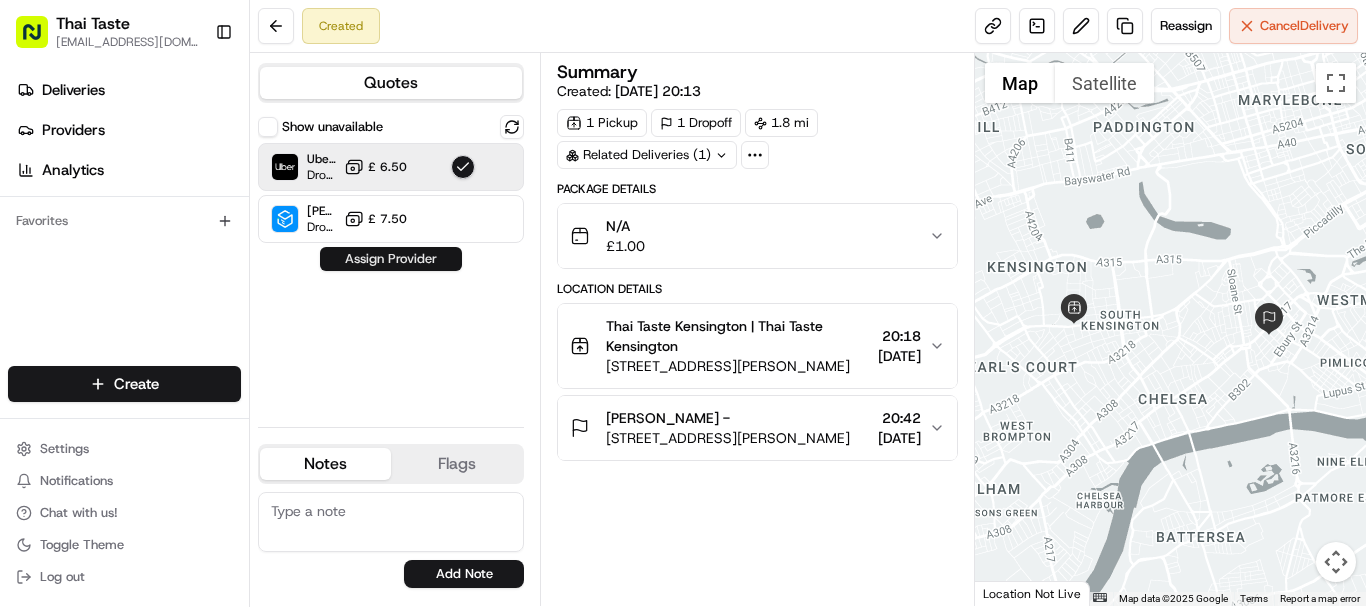 click on "Assign Provider" at bounding box center (391, 259) 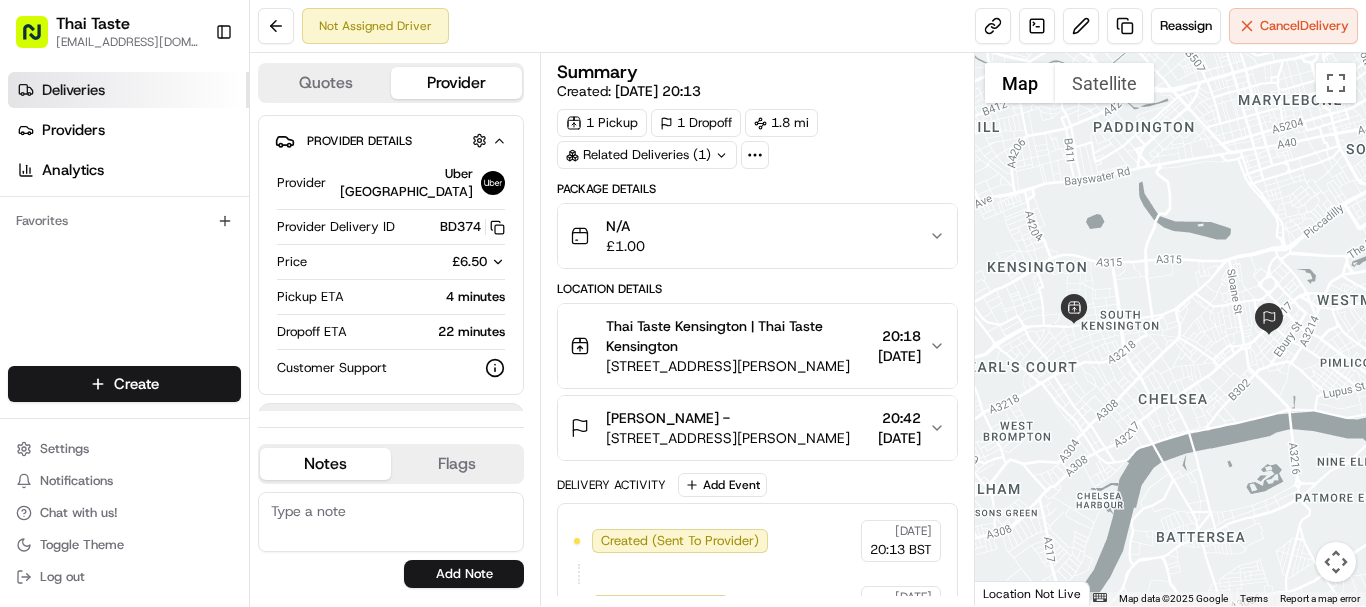 click on "Deliveries" at bounding box center [73, 90] 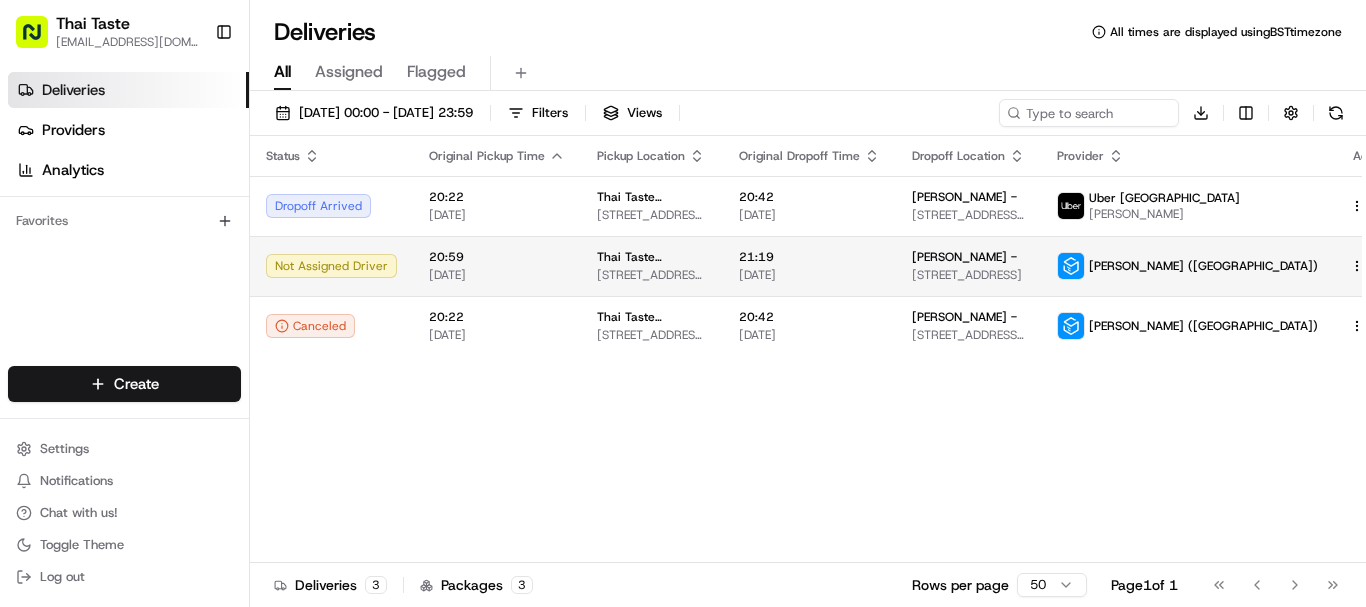 click on "Thai Taste [EMAIL_ADDRESS][DOMAIN_NAME] Toggle Sidebar Deliveries Providers Analytics Favorites Main Menu Members & Organization Organization Users Roles Preferences Customization Tracking Orchestration Automations Dispatch Strategy Locations Pickup Locations Dropoff Locations Billing Billing Refund Requests Integrations Notification Triggers Webhooks API Keys Request Logs Create Settings Notifications Chat with us! Toggle Theme Log out Deliveries All times are displayed using  BST  timezone All Assigned Flagged [DATE] 00:00 - [DATE] 23:59 Filters Views Download Status Original Pickup Time Pickup Location Original Dropoff Time Dropoff Location Provider Action Dropoff Arrived 20:22 [DATE] Thai Taste Kensington | Thai Taste Kensington [STREET_ADDRESS][PERSON_NAME] 20:42 [DATE] [PERSON_NAME] - 2, [STREET_ADDRESS][PERSON_NAME] Uber UK [PERSON_NAME] Not Assigned Driver 20:59 [DATE] Thai Taste Kensington | Thai Taste Kensington 21:19 [DATE] Tarek Sadi - 3 3" at bounding box center [683, 303] 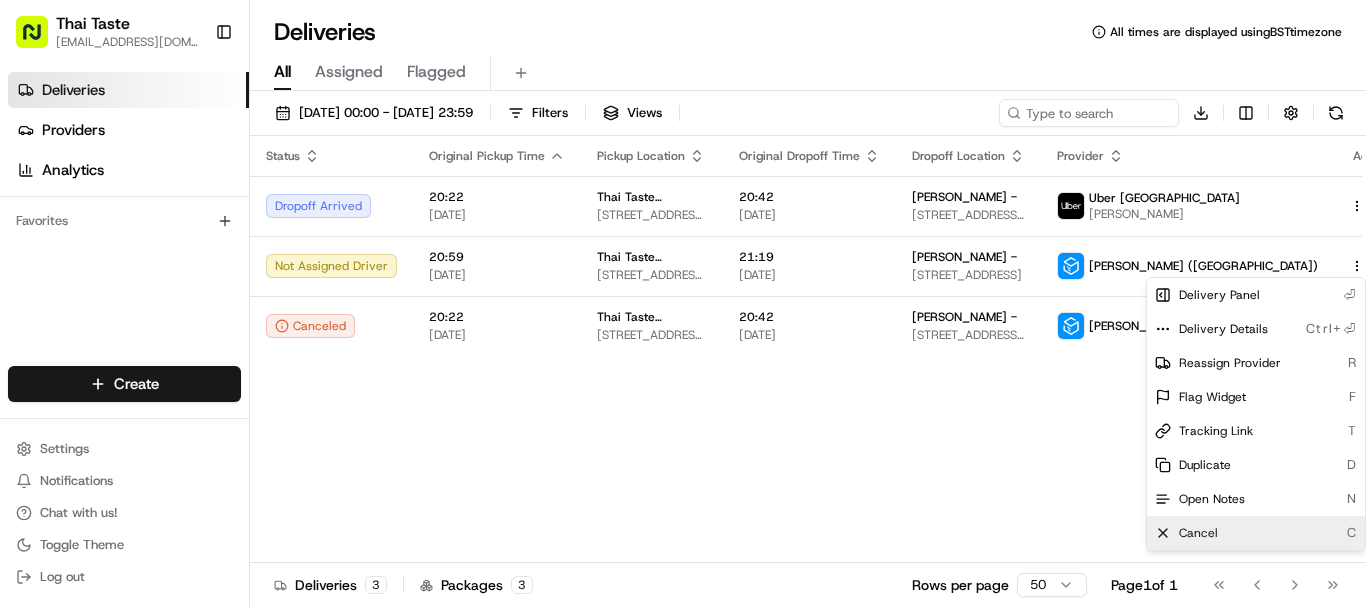 click on "Cancel C" at bounding box center [1256, 533] 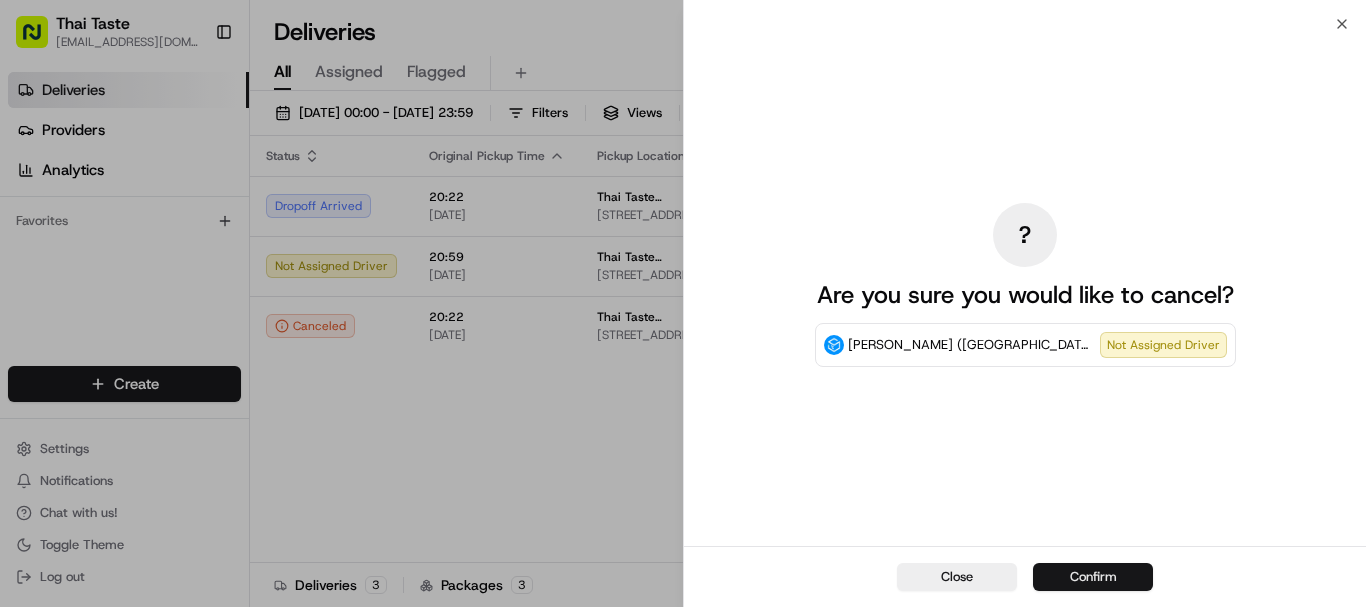 click on "Confirm" at bounding box center [1093, 577] 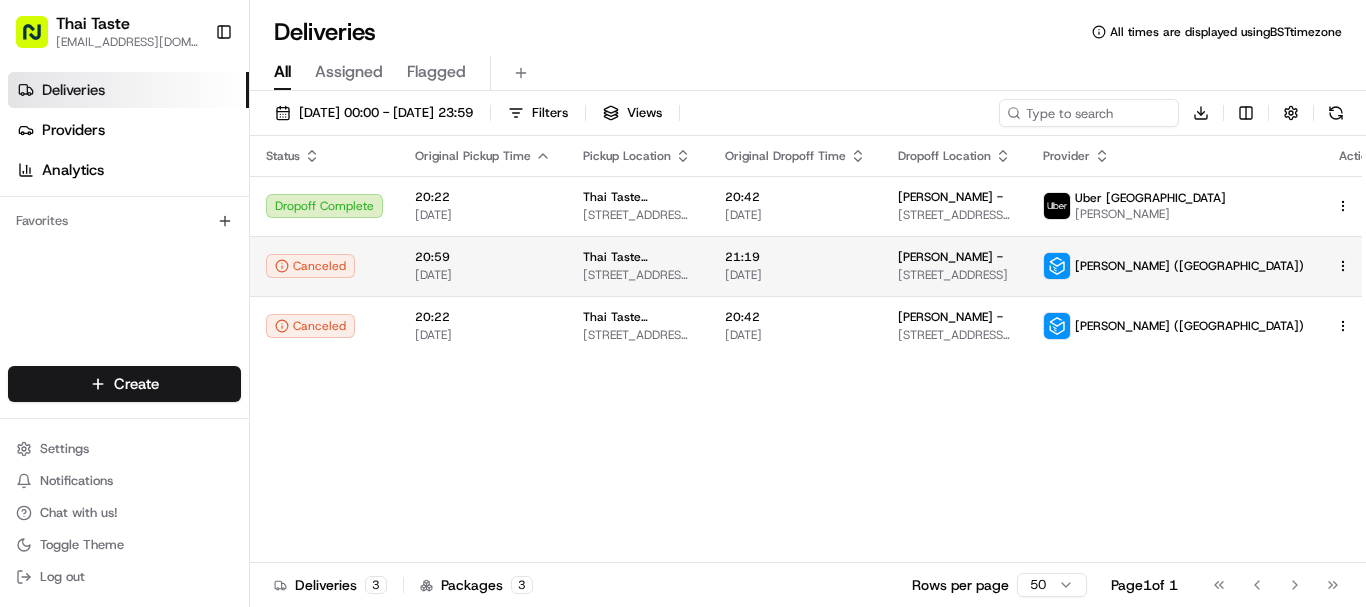click on "Thai Taste [EMAIL_ADDRESS][DOMAIN_NAME] Toggle Sidebar Deliveries Providers Analytics Favorites Main Menu Members & Organization Organization Users Roles Preferences Customization Tracking Orchestration Automations Dispatch Strategy Locations Pickup Locations Dropoff Locations Billing Billing Refund Requests Integrations Notification Triggers Webhooks API Keys Request Logs Create Settings Notifications Chat with us! Toggle Theme Log out Deliveries All times are displayed using  BST  timezone All Assigned Flagged [DATE] 00:00 - [DATE] 23:59 Filters Views Download Status Original Pickup Time Pickup Location Original Dropoff Time Dropoff Location Provider Action Dropoff Complete 20:22 [DATE] Thai Taste Kensington | Thai Taste Kensington [STREET_ADDRESS][PERSON_NAME] 20:42 [DATE] [PERSON_NAME] - 2, [STREET_ADDRESS][PERSON_NAME] Uber UK [PERSON_NAME] Canceled 20:59 [DATE] Thai Taste Kensington | Thai Taste Kensington [STREET_ADDRESS][PERSON_NAME] 21:19 3" at bounding box center (683, 303) 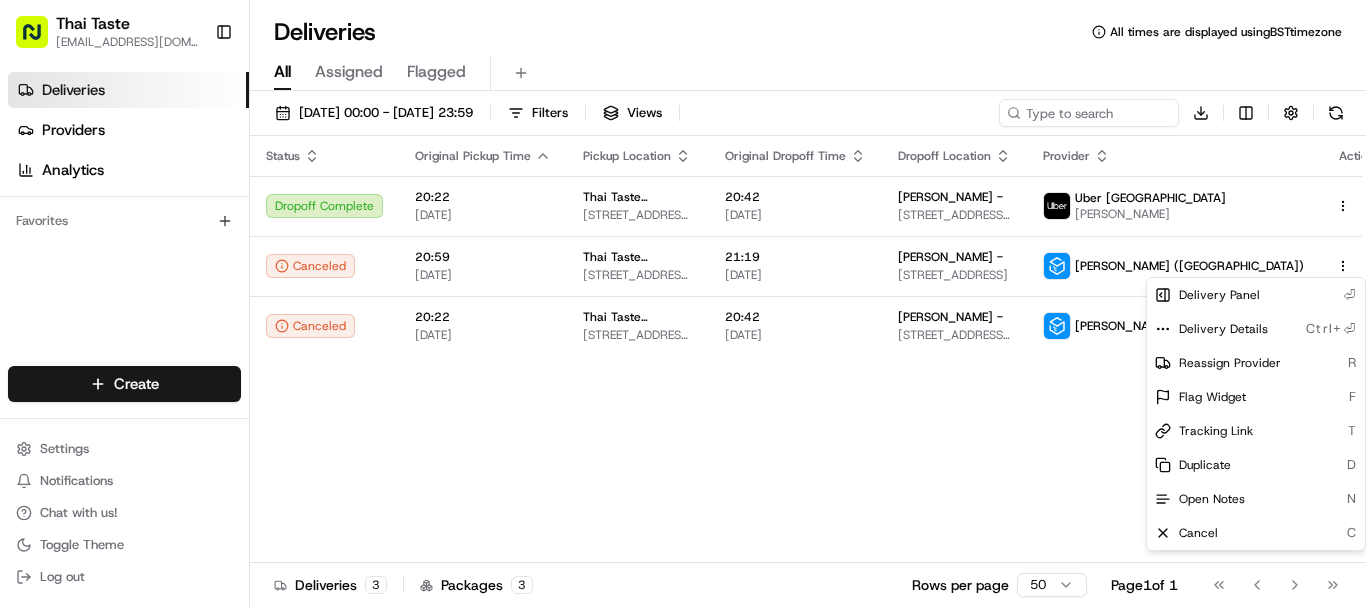 click on "Thai Taste [EMAIL_ADDRESS][DOMAIN_NAME] Toggle Sidebar Deliveries Providers Analytics Favorites Main Menu Members & Organization Organization Users Roles Preferences Customization Tracking Orchestration Automations Dispatch Strategy Locations Pickup Locations Dropoff Locations Billing Billing Refund Requests Integrations Notification Triggers Webhooks API Keys Request Logs Create Settings Notifications Chat with us! Toggle Theme Log out Deliveries All times are displayed using  BST  timezone All Assigned Flagged [DATE] 00:00 - [DATE] 23:59 Filters Views Download Status Original Pickup Time Pickup Location Original Dropoff Time Dropoff Location Provider Action Dropoff Complete 20:22 [DATE] Thai Taste Kensington | Thai Taste Kensington [STREET_ADDRESS][PERSON_NAME] 20:42 [DATE] [PERSON_NAME] - 2, [STREET_ADDRESS][PERSON_NAME] Uber UK [PERSON_NAME] Canceled 20:59 [DATE] Thai Taste Kensington | Thai Taste Kensington [STREET_ADDRESS][PERSON_NAME] 21:19 3" at bounding box center (683, 303) 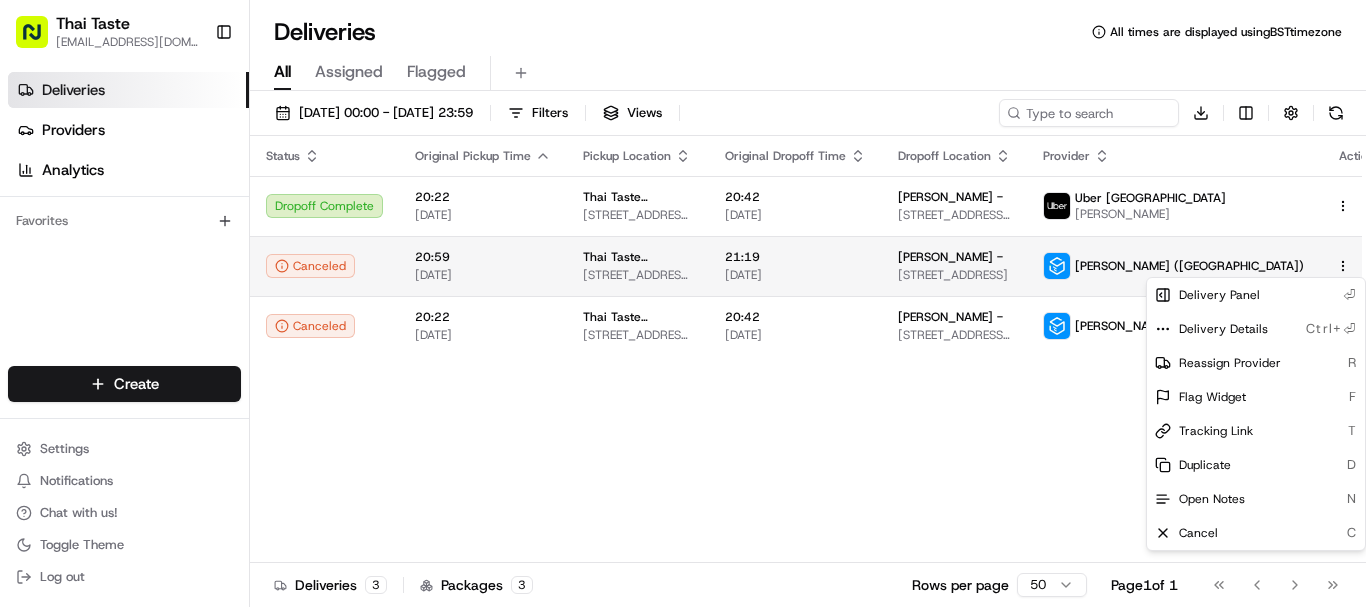 click on "Thai Taste [EMAIL_ADDRESS][DOMAIN_NAME] Toggle Sidebar Deliveries Providers Analytics Favorites Main Menu Members & Organization Organization Users Roles Preferences Customization Tracking Orchestration Automations Dispatch Strategy Locations Pickup Locations Dropoff Locations Billing Billing Refund Requests Integrations Notification Triggers Webhooks API Keys Request Logs Create Settings Notifications Chat with us! Toggle Theme Log out Deliveries All times are displayed using  BST  timezone All Assigned Flagged [DATE] 00:00 - [DATE] 23:59 Filters Views Download Status Original Pickup Time Pickup Location Original Dropoff Time Dropoff Location Provider Action Dropoff Complete 20:22 [DATE] Thai Taste Kensington | Thai Taste Kensington [STREET_ADDRESS][PERSON_NAME] 20:42 [DATE] [PERSON_NAME] - 2, [STREET_ADDRESS][PERSON_NAME] Uber UK [PERSON_NAME] Canceled 20:59 [DATE] Thai Taste Kensington | Thai Taste Kensington [STREET_ADDRESS][PERSON_NAME] 21:19 3" at bounding box center [683, 303] 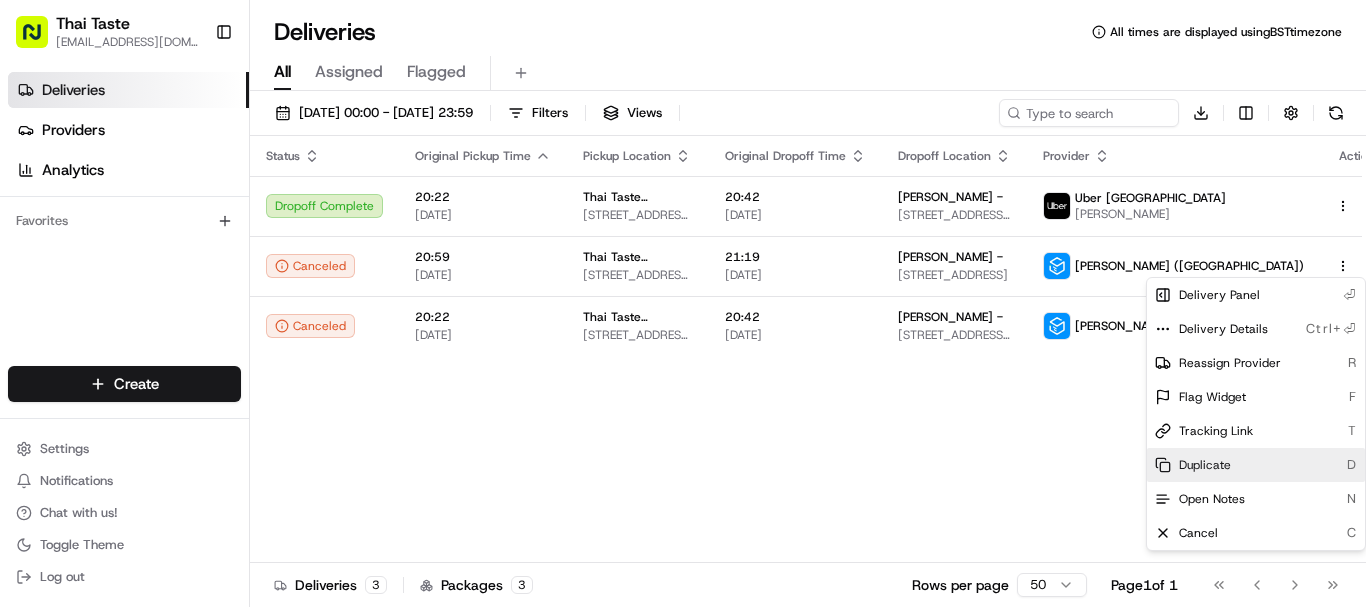 click on "Duplicate" at bounding box center (1205, 465) 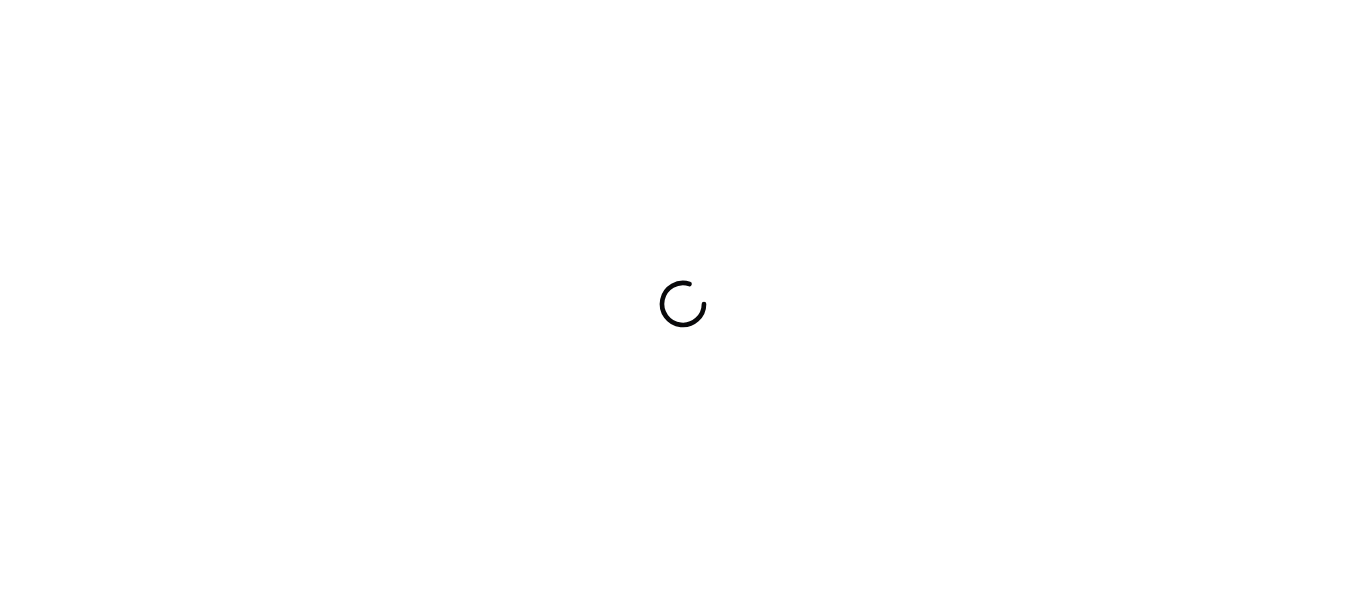 scroll, scrollTop: 0, scrollLeft: 0, axis: both 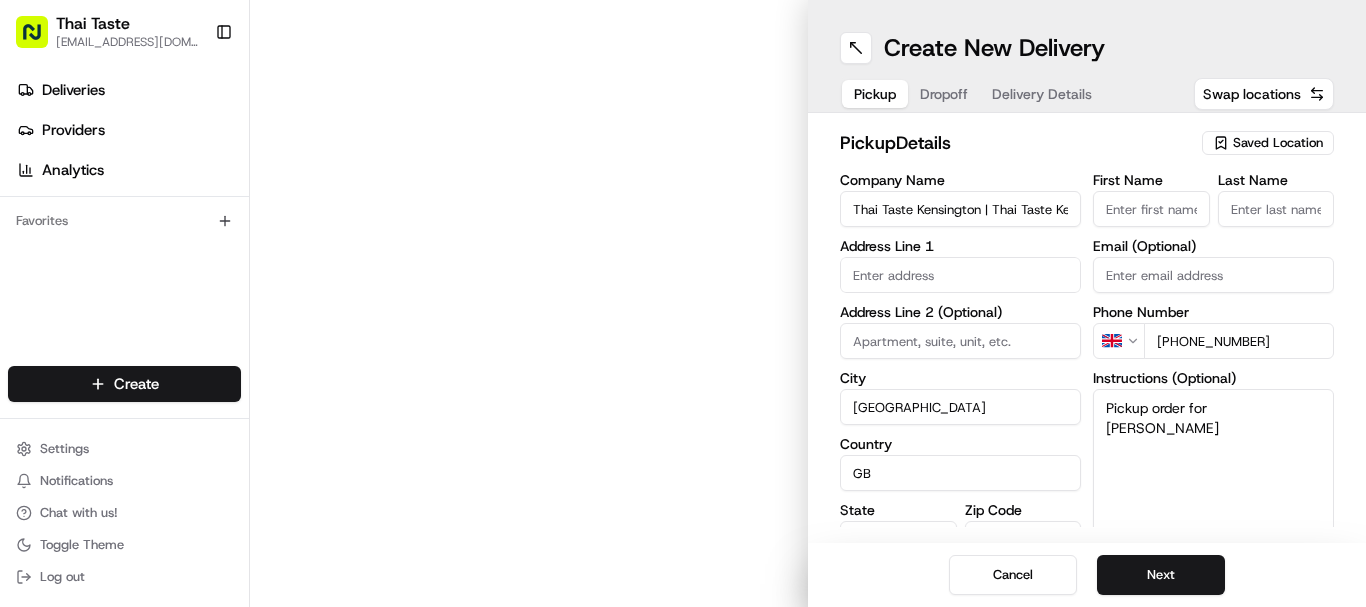 type on "[STREET_ADDRESS][PERSON_NAME]" 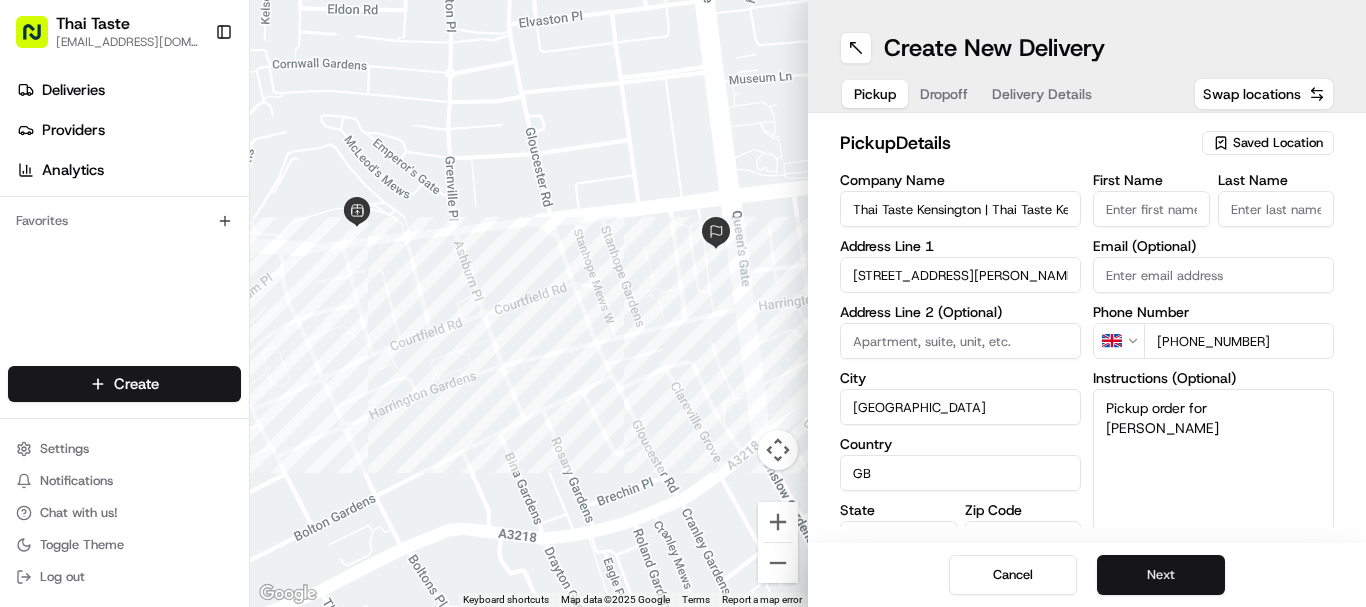 click on "Next" at bounding box center [1161, 575] 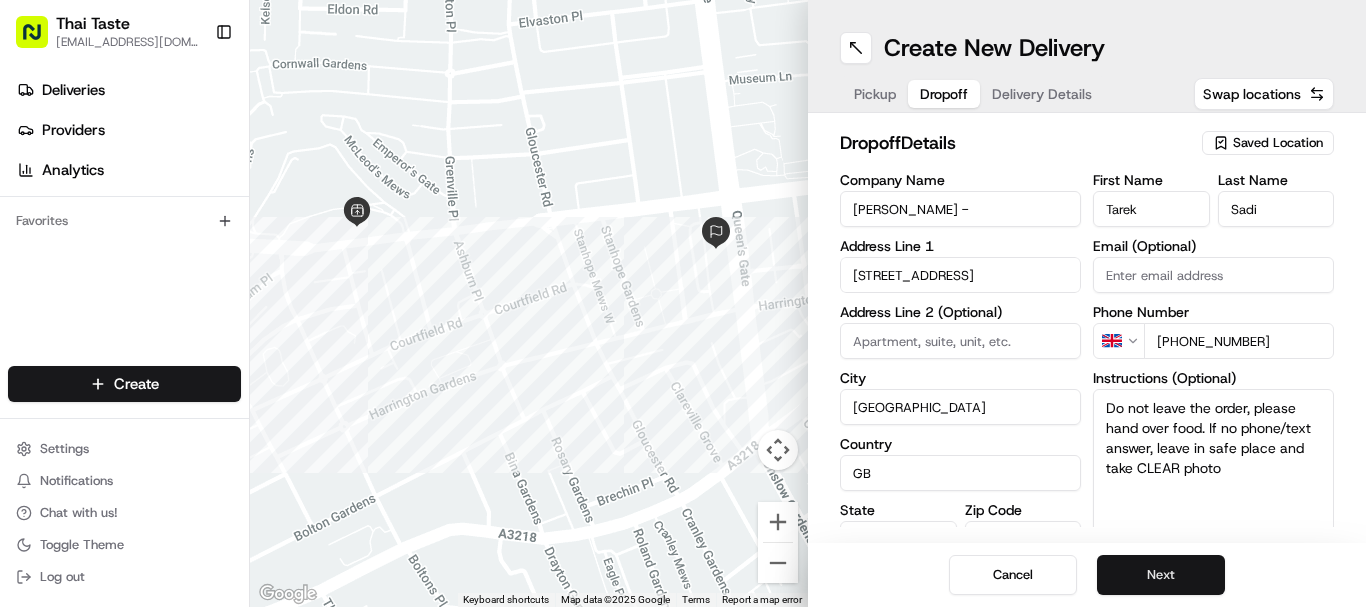 scroll, scrollTop: 0, scrollLeft: 0, axis: both 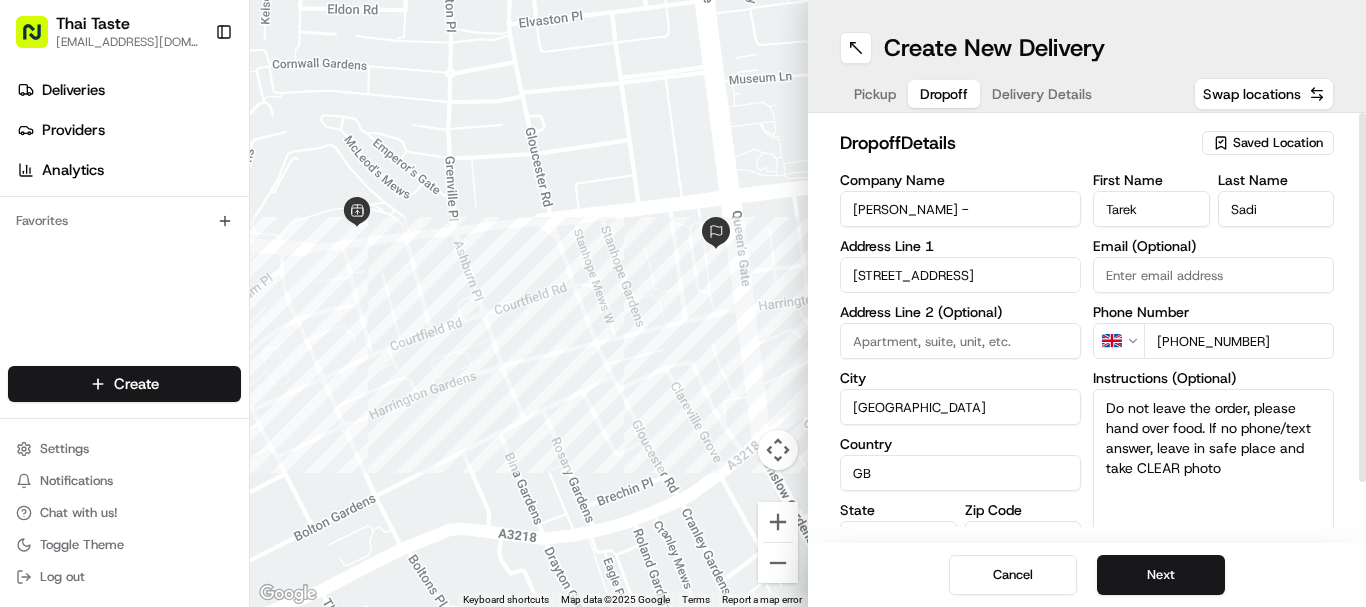 click on "76 Queen's Gate" at bounding box center (960, 275) 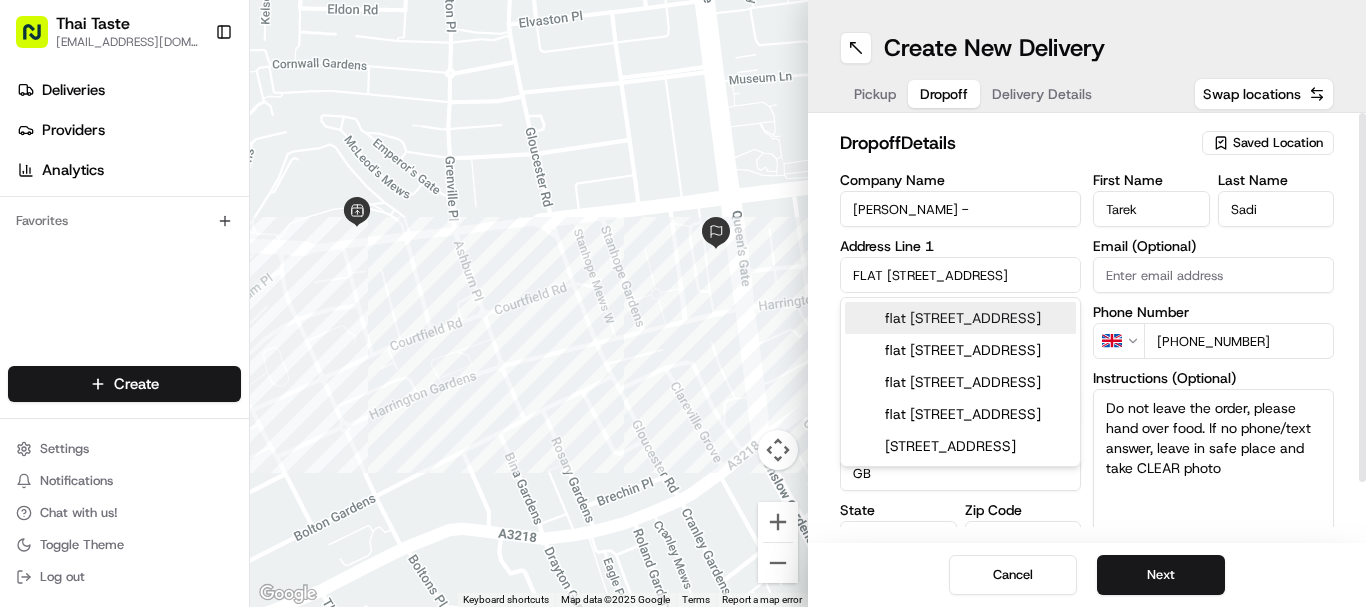 type on "FLAT 2, 76 Queen's Gate" 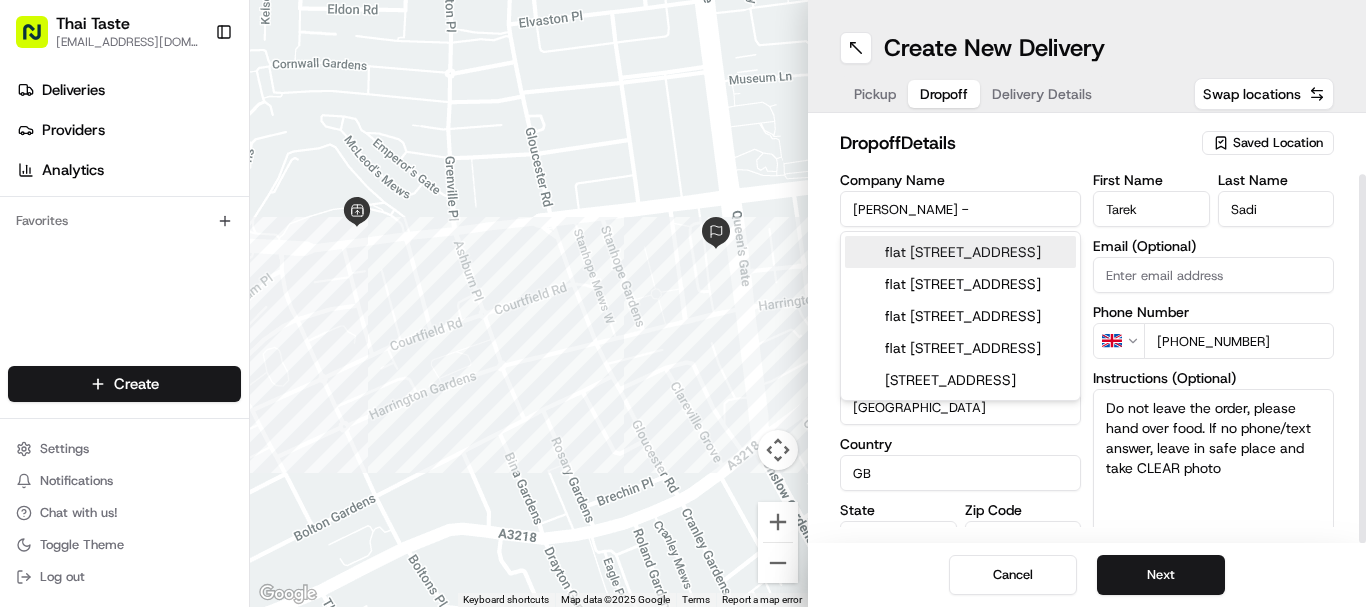 click at bounding box center (1362, 328) 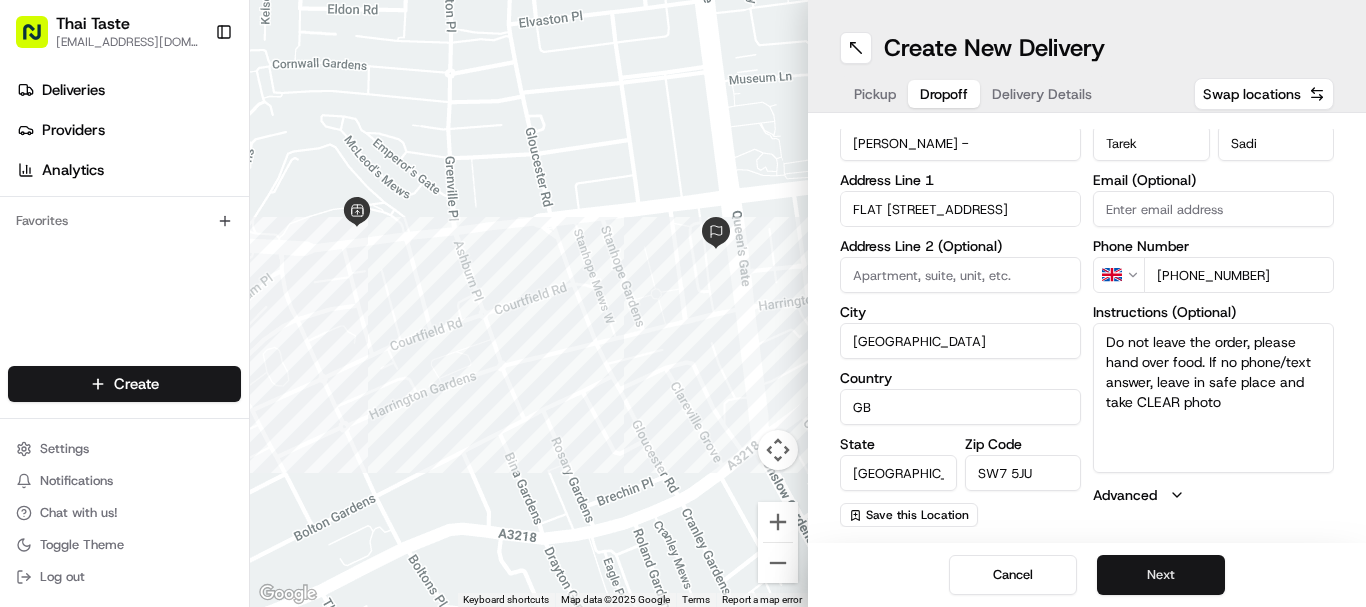 click on "Next" at bounding box center (1161, 575) 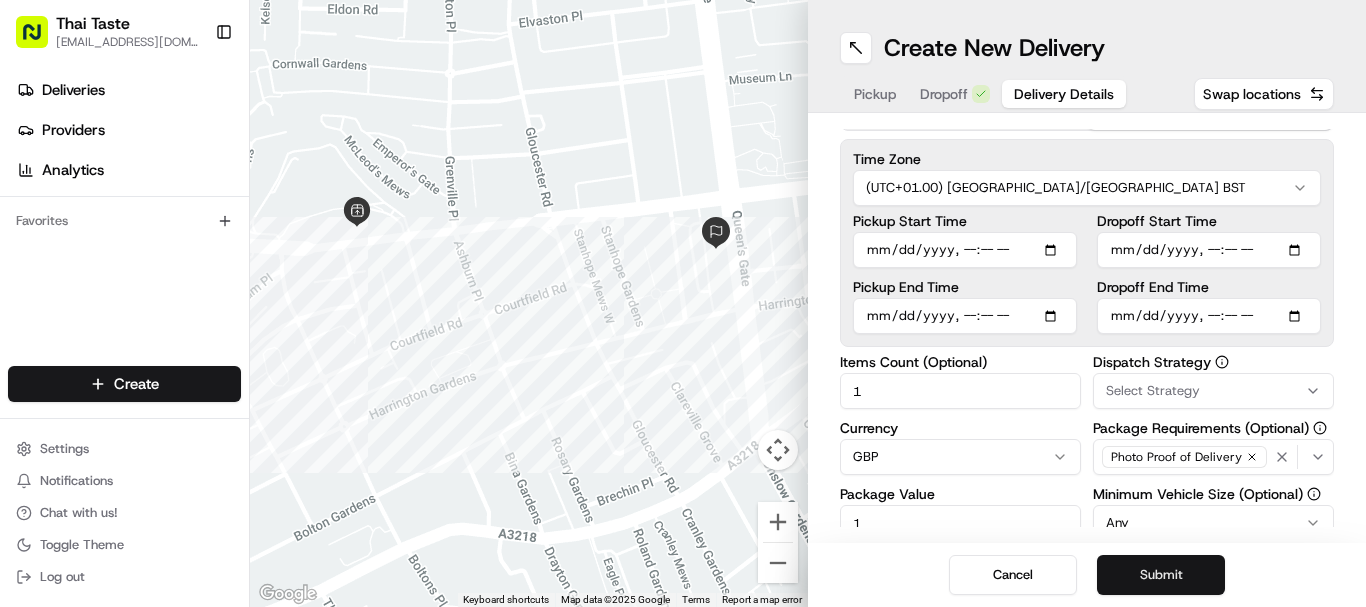 click on "Submit" at bounding box center (1161, 575) 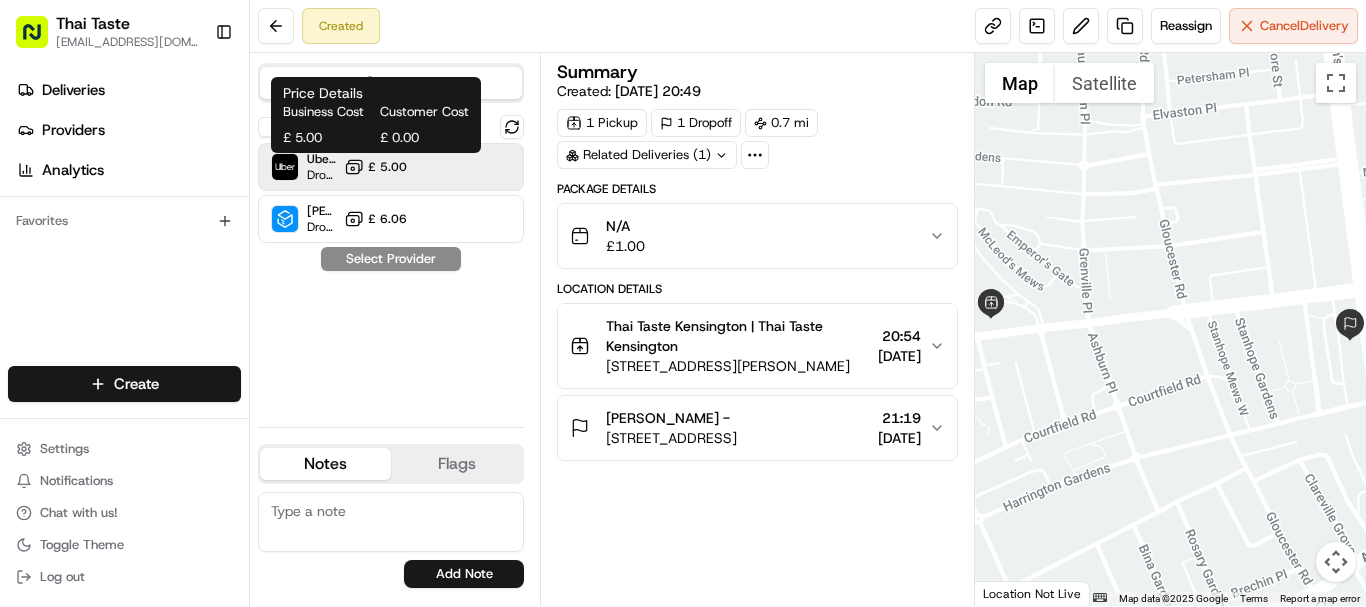 click on "£   5.00" at bounding box center [387, 167] 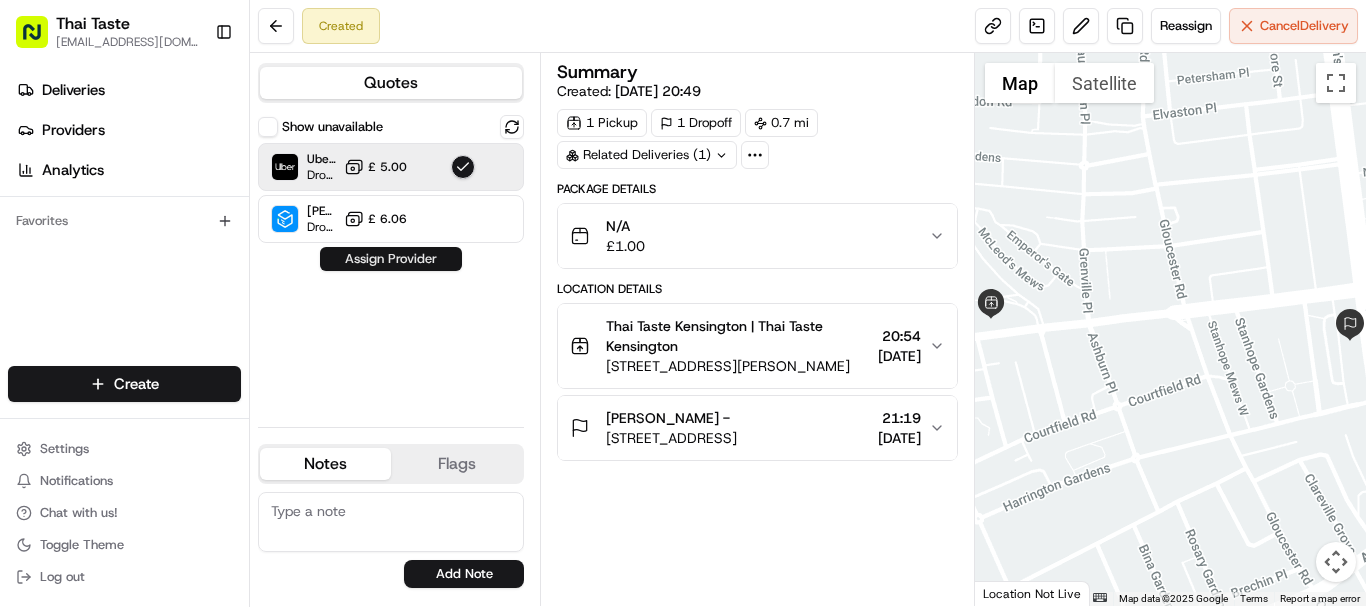 click on "Assign Provider" at bounding box center (391, 259) 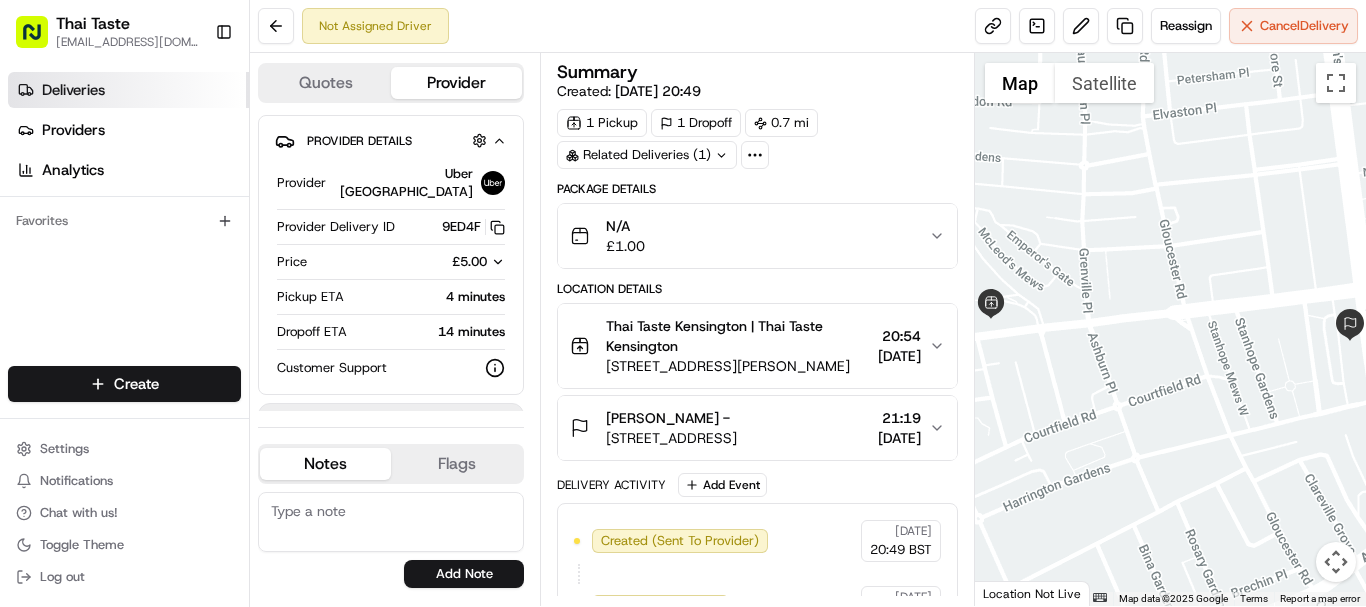 click on "Deliveries" at bounding box center (73, 90) 